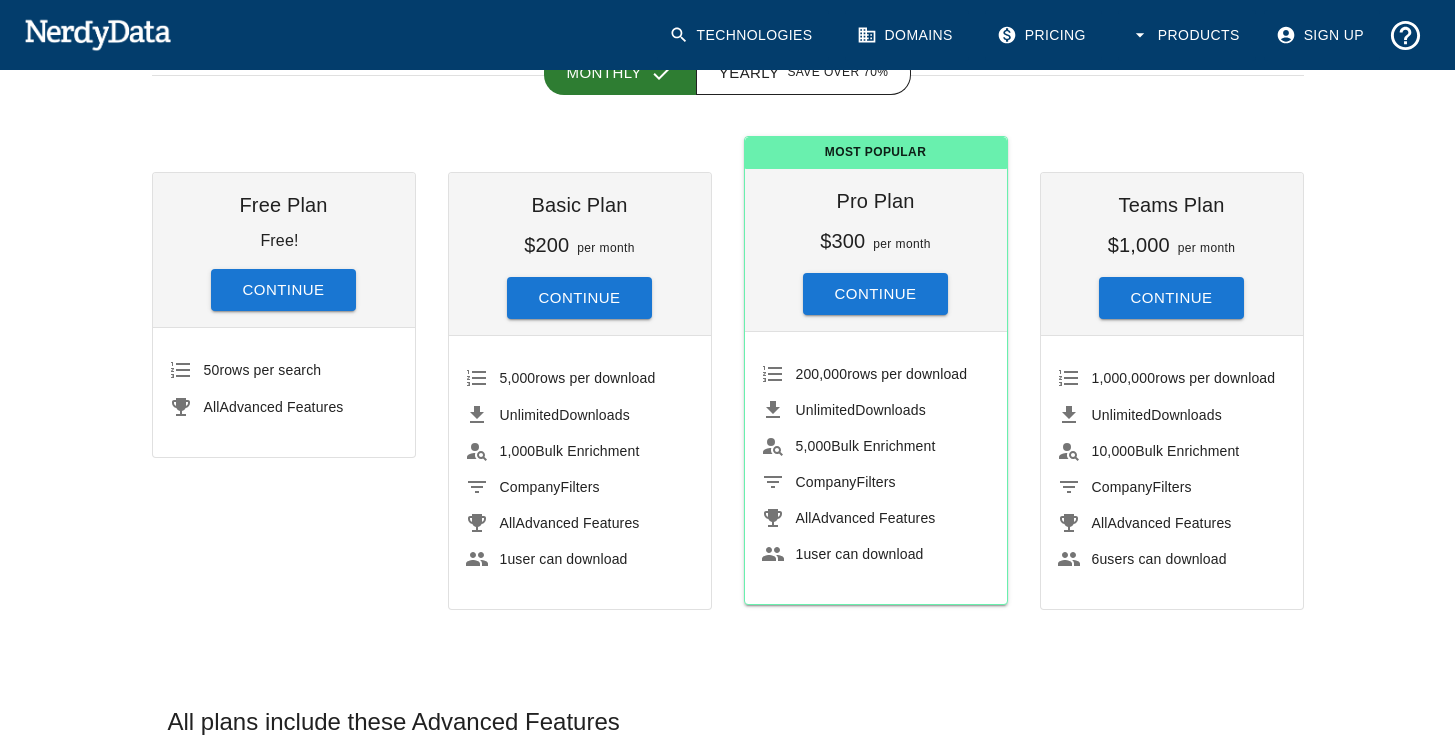 scroll, scrollTop: 230, scrollLeft: 0, axis: vertical 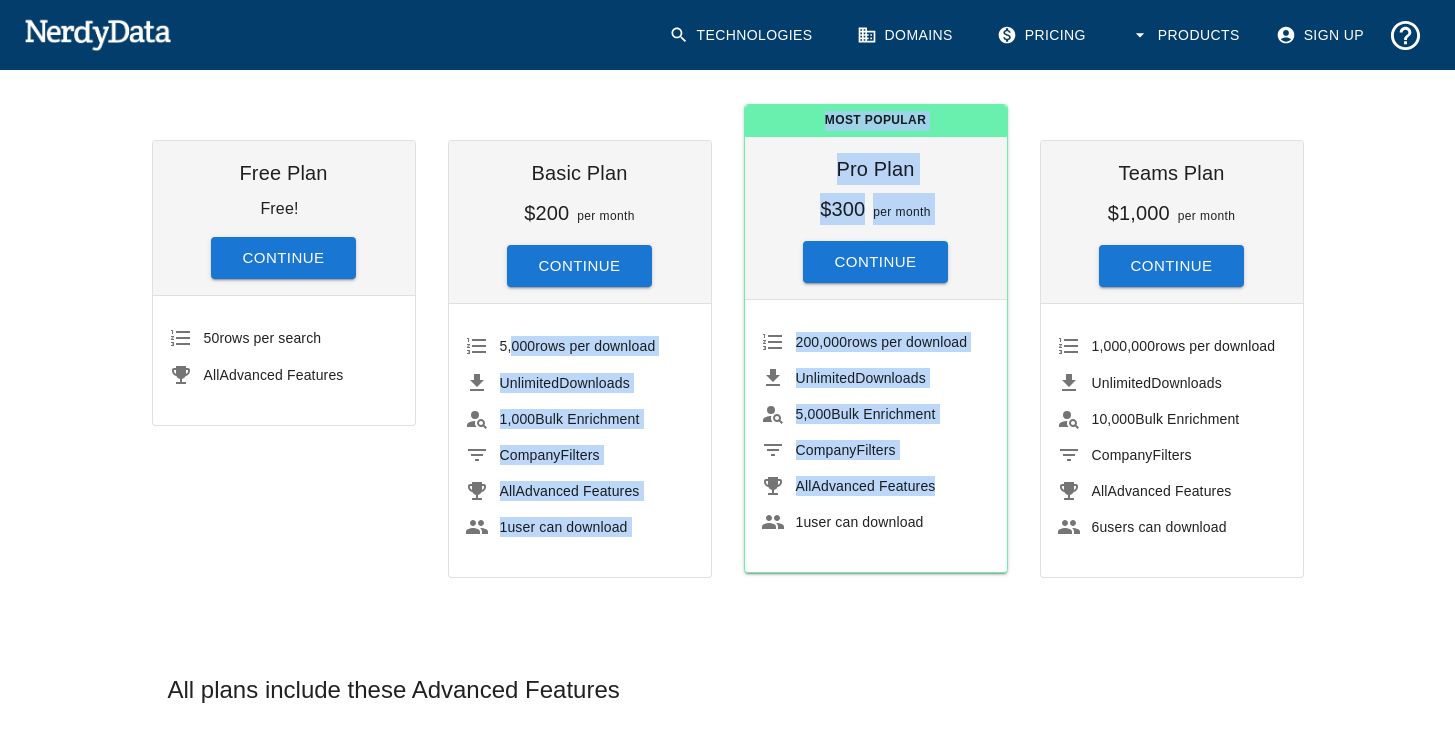 drag, startPoint x: 512, startPoint y: 348, endPoint x: 729, endPoint y: 538, distance: 288.42505 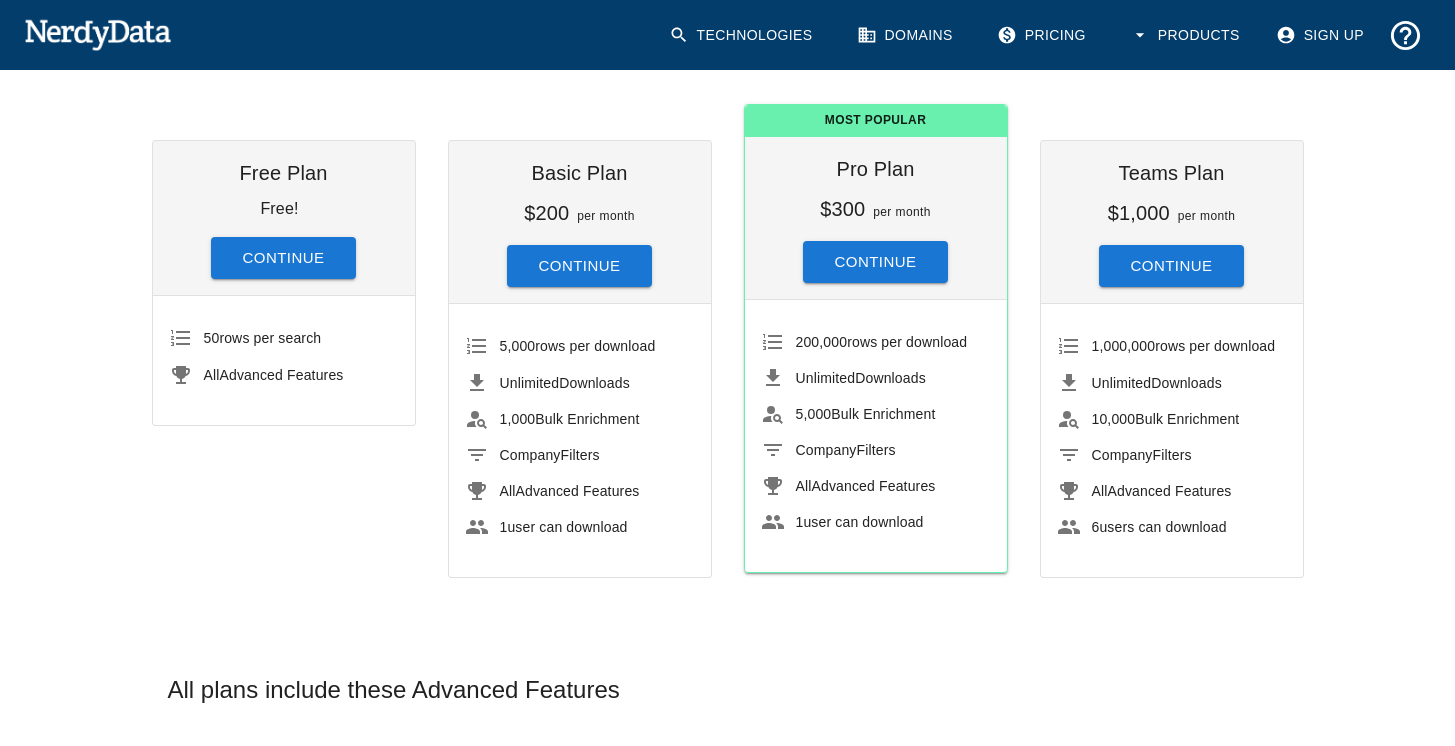drag, startPoint x: 693, startPoint y: 540, endPoint x: 507, endPoint y: 353, distance: 263.75177 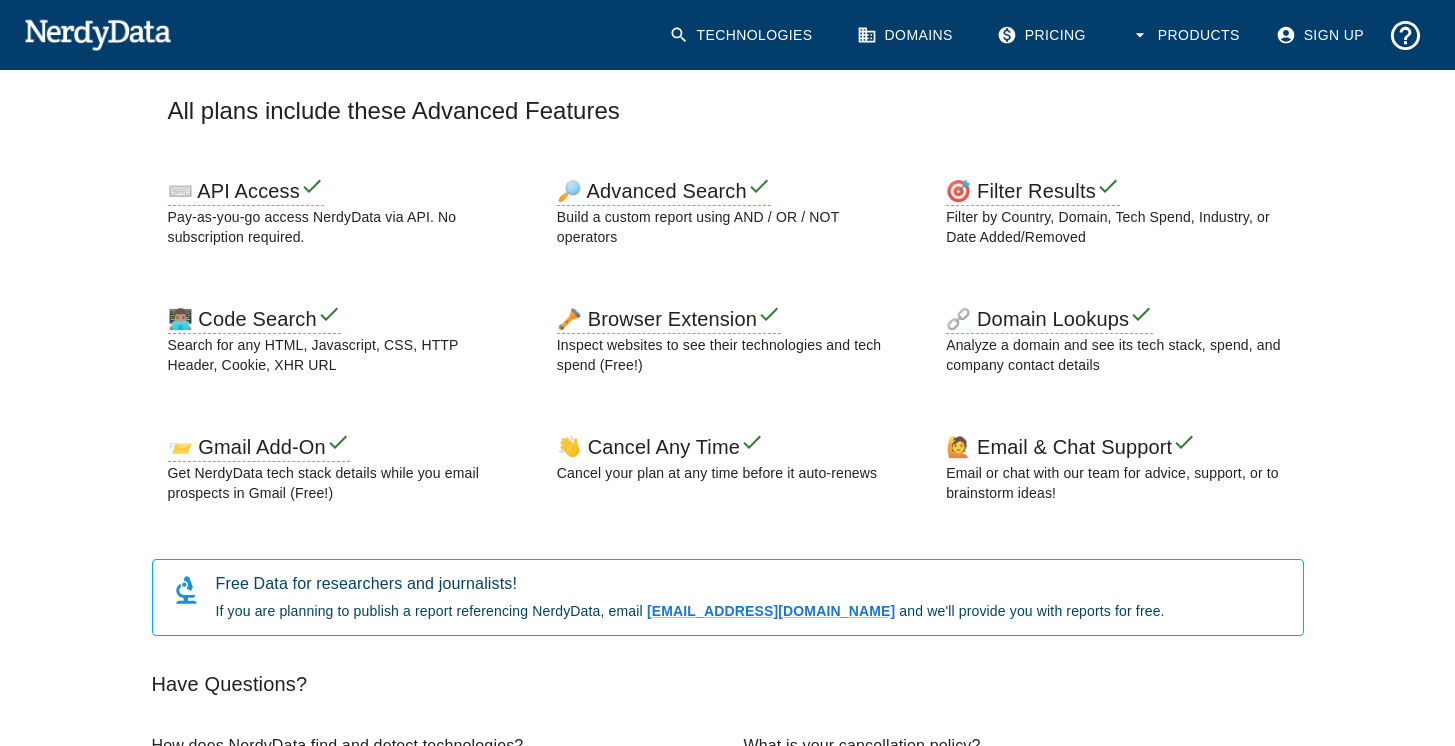 scroll, scrollTop: 718, scrollLeft: 0, axis: vertical 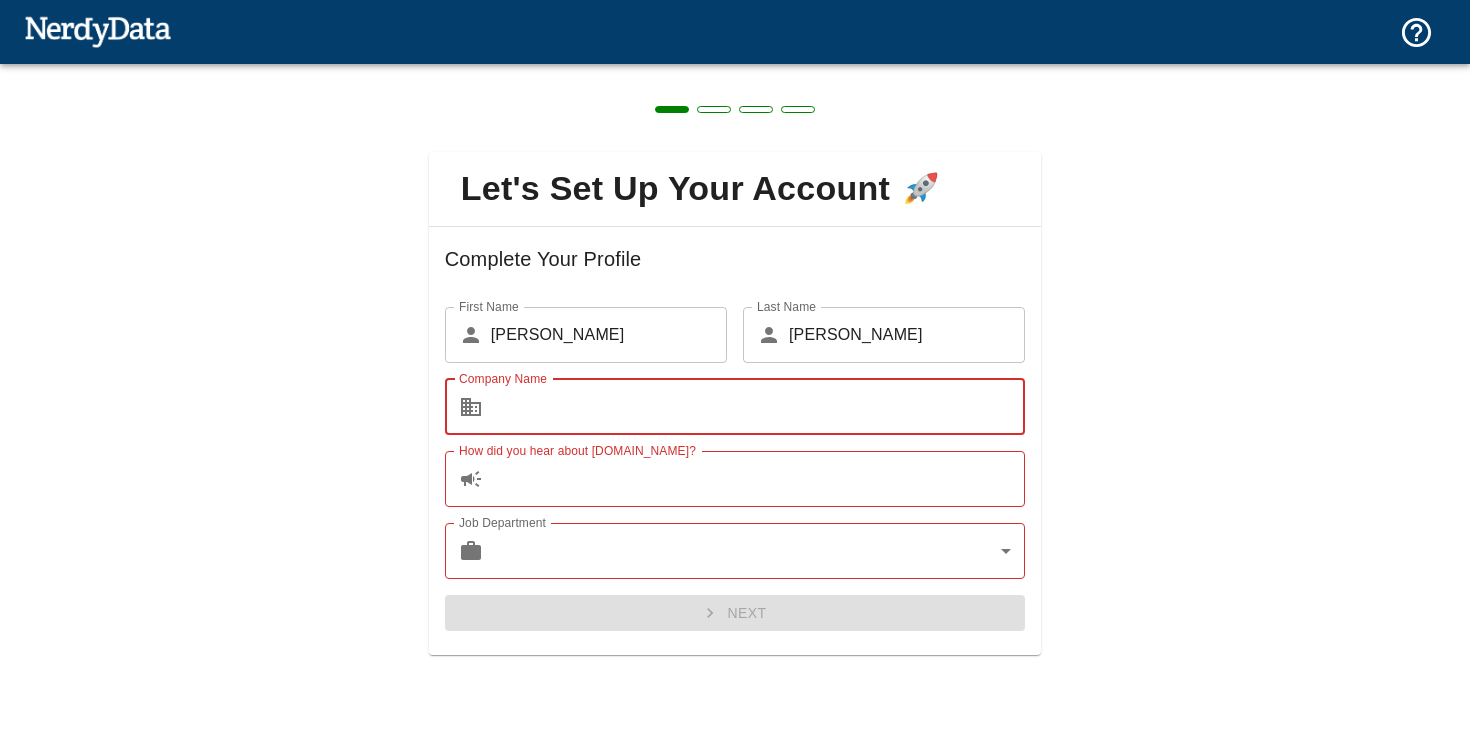 click on "Company Name" at bounding box center [758, 407] 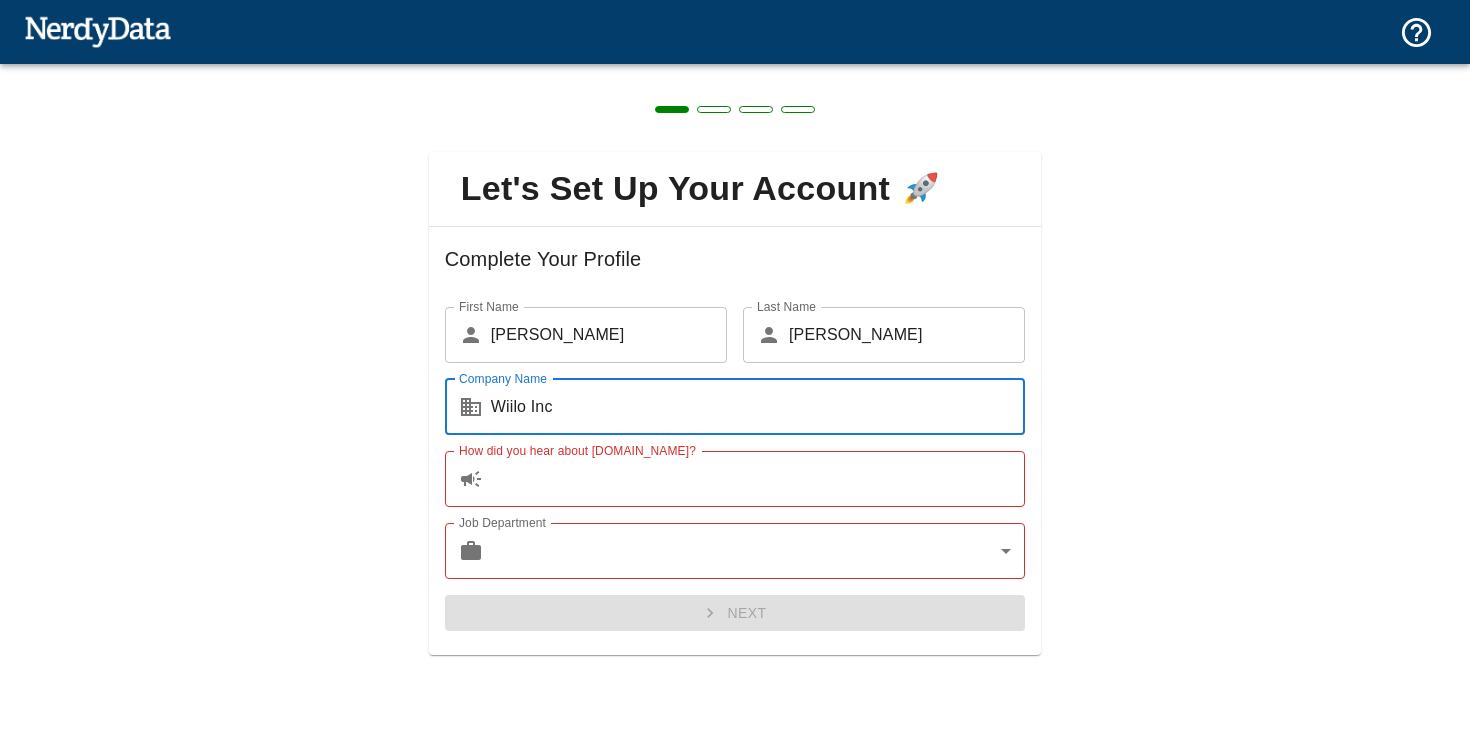 type on "Wiilo Inc" 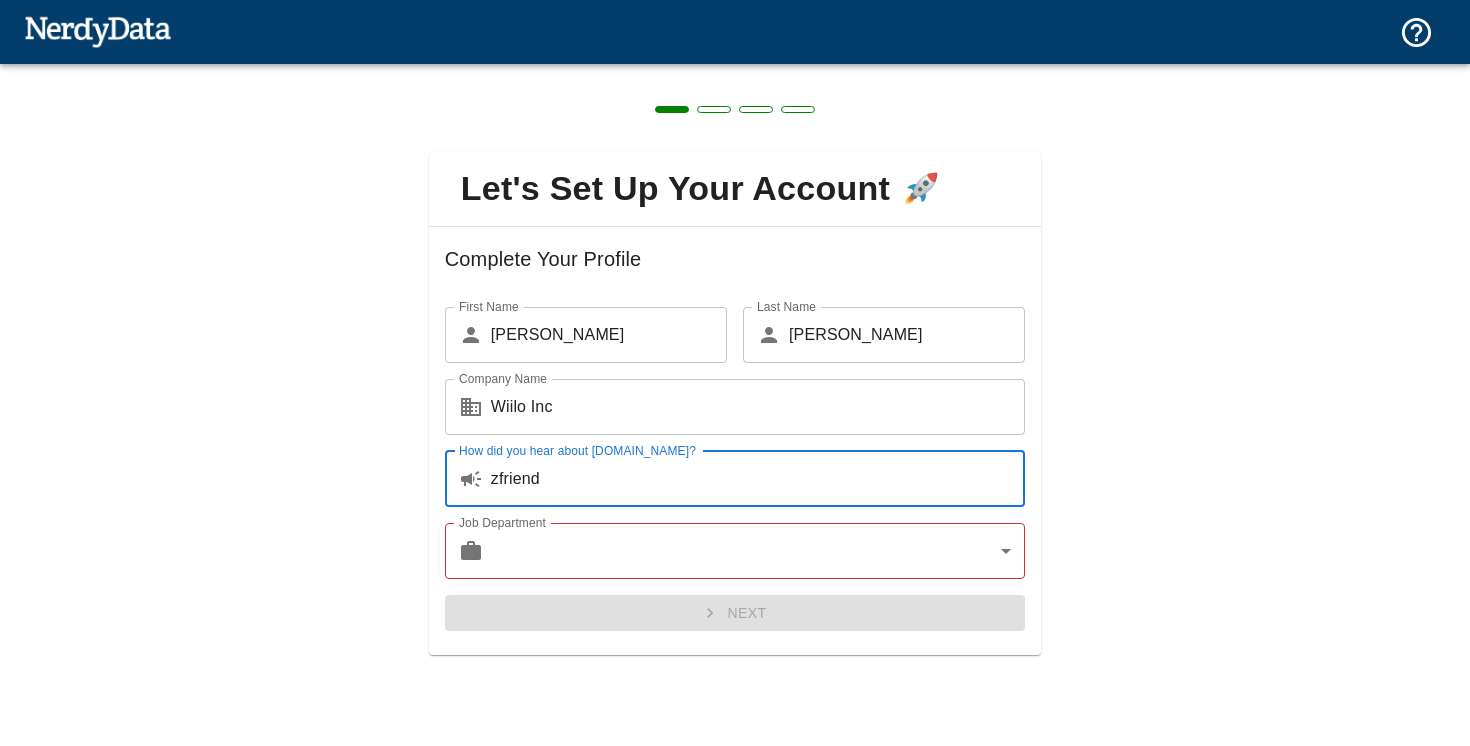 type on "zfriend" 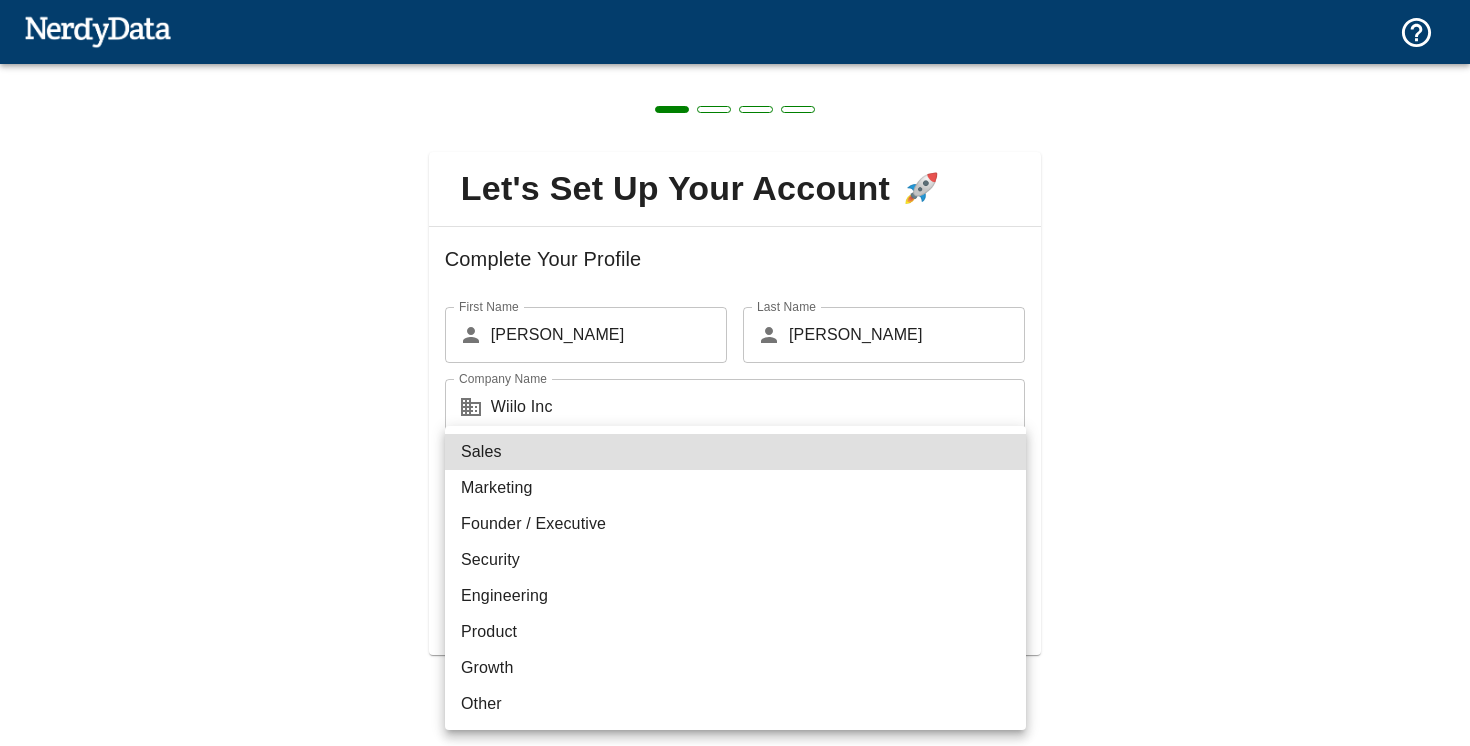 click on "Marketing" at bounding box center [735, 488] 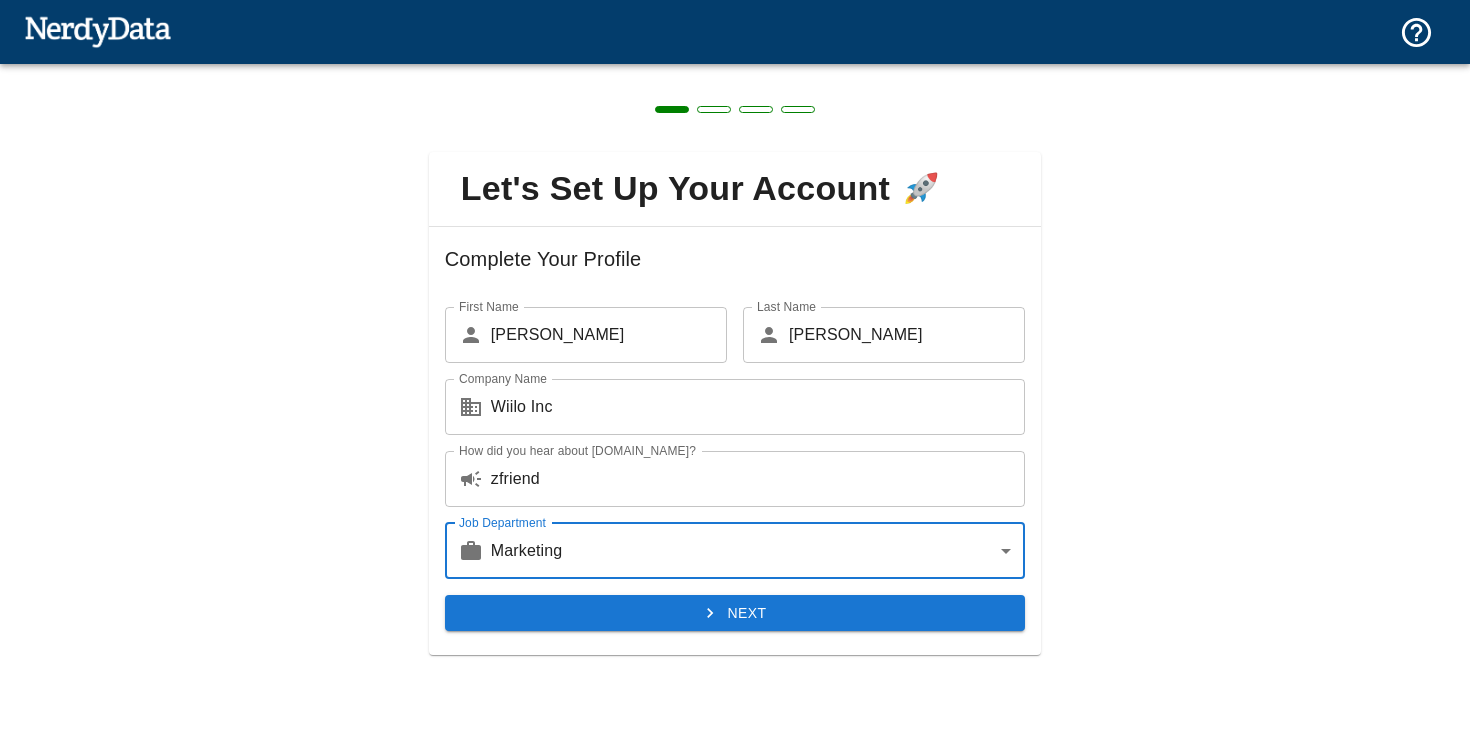 click on "Next" at bounding box center (735, 613) 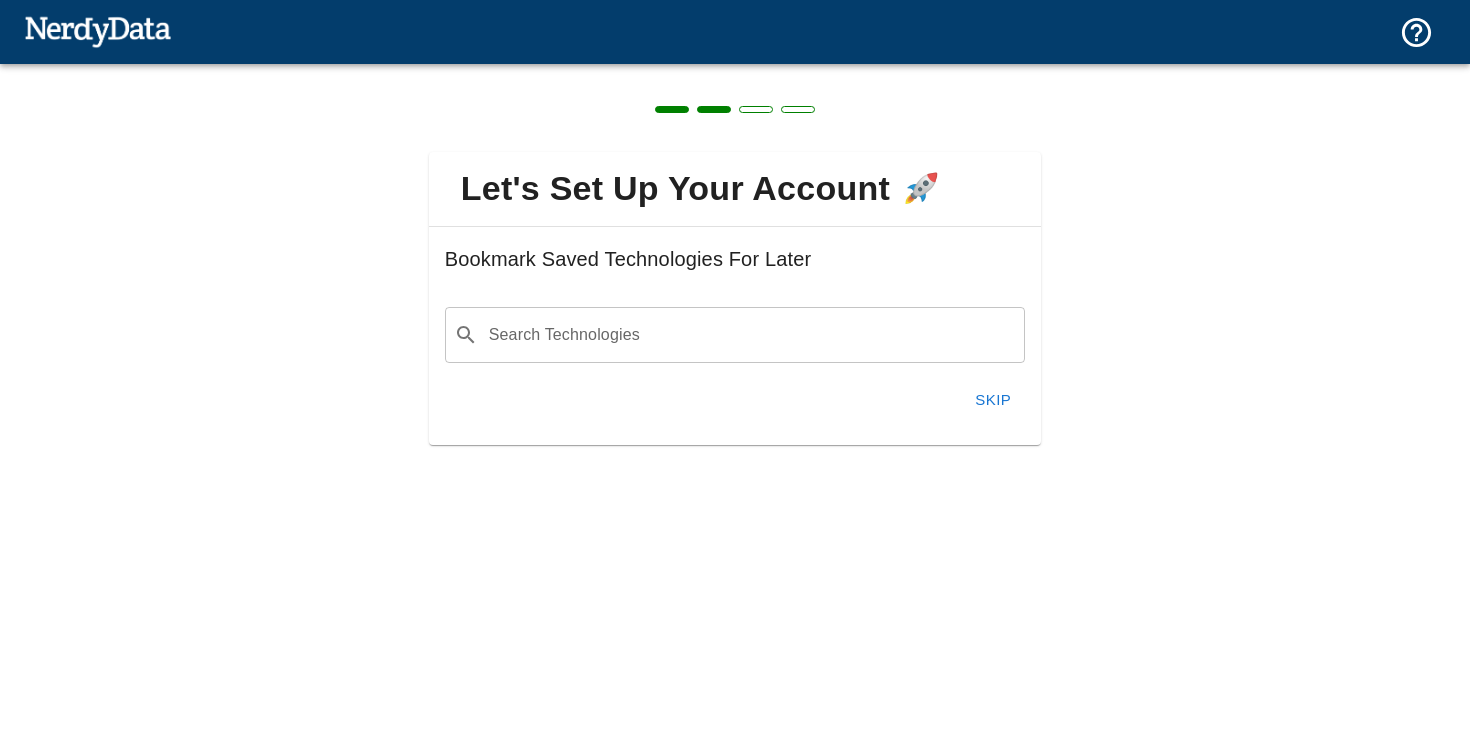 click on "Skip" at bounding box center (993, 400) 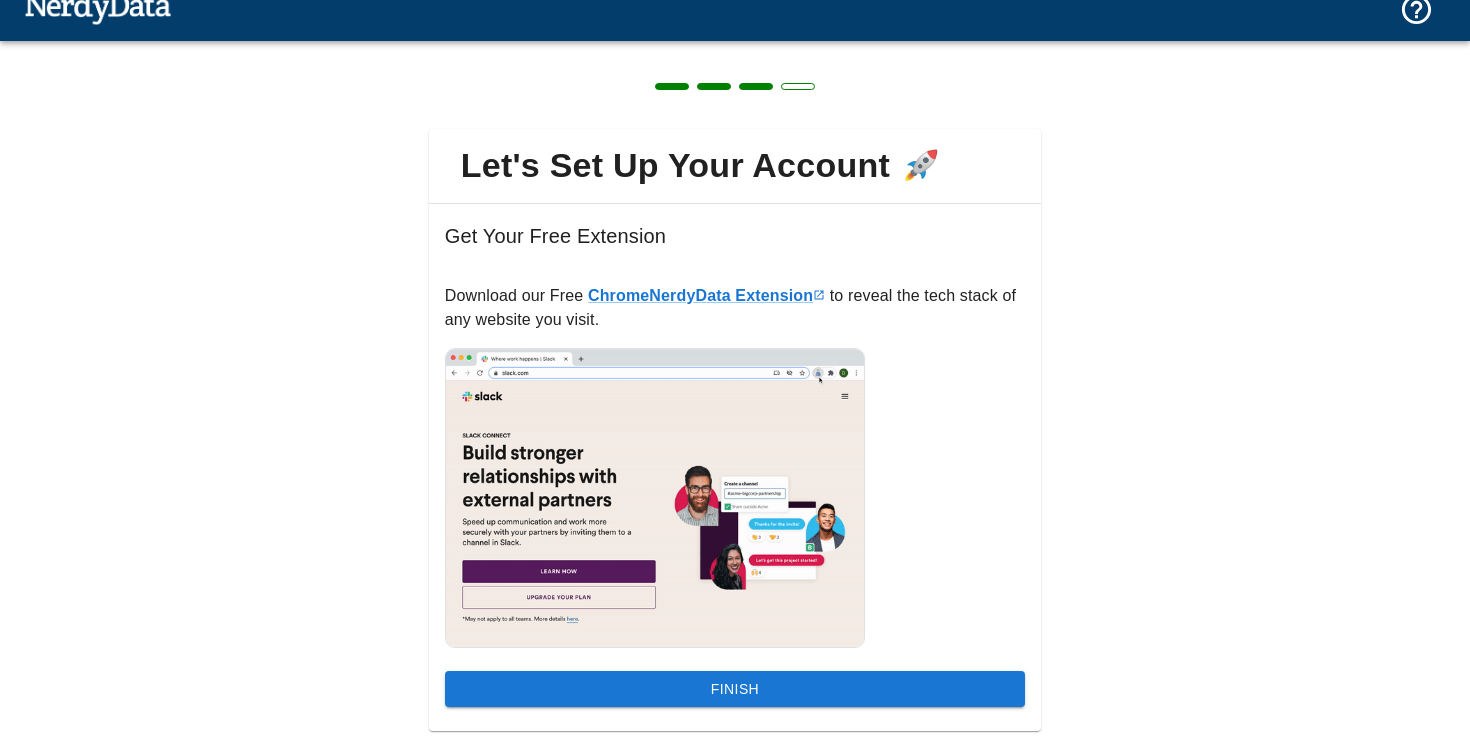 scroll, scrollTop: 72, scrollLeft: 0, axis: vertical 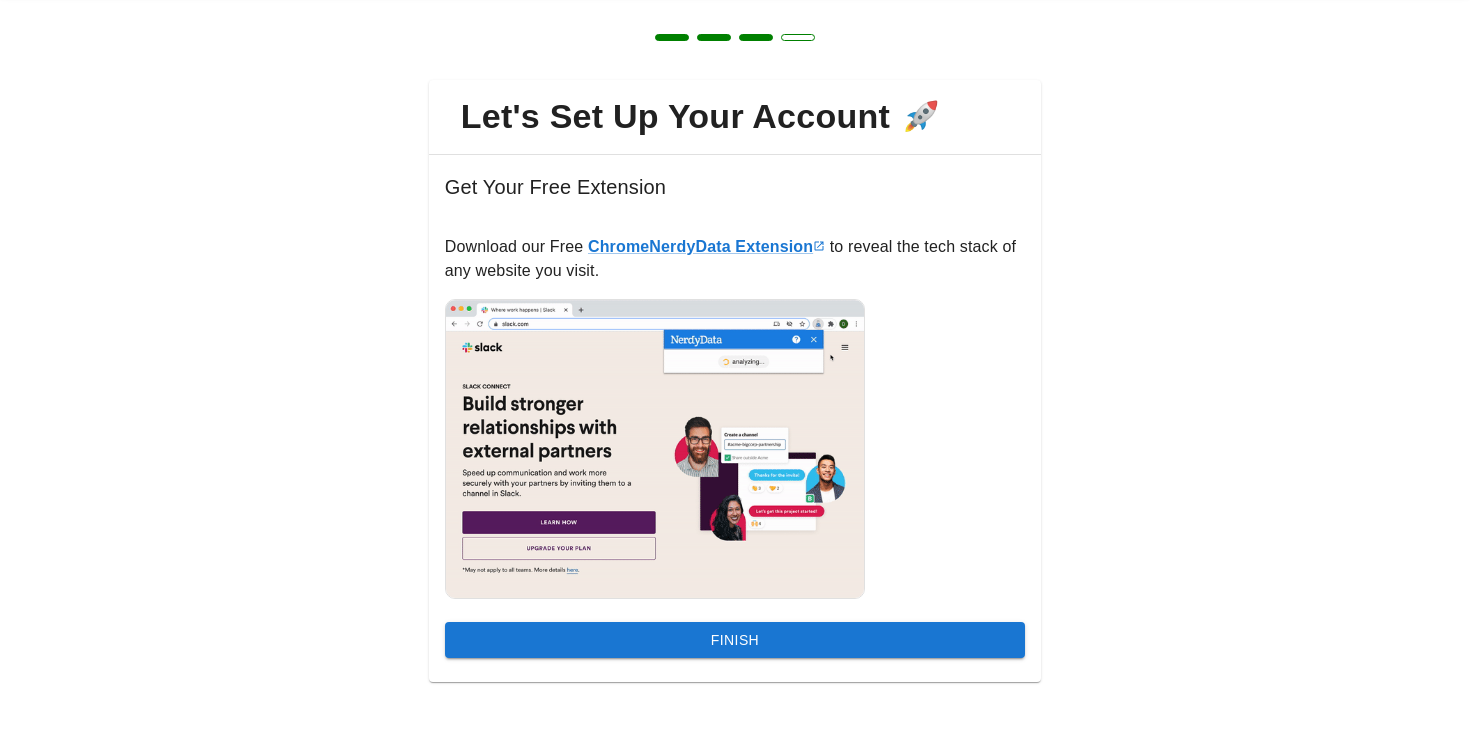 click on "Finish" at bounding box center [735, 640] 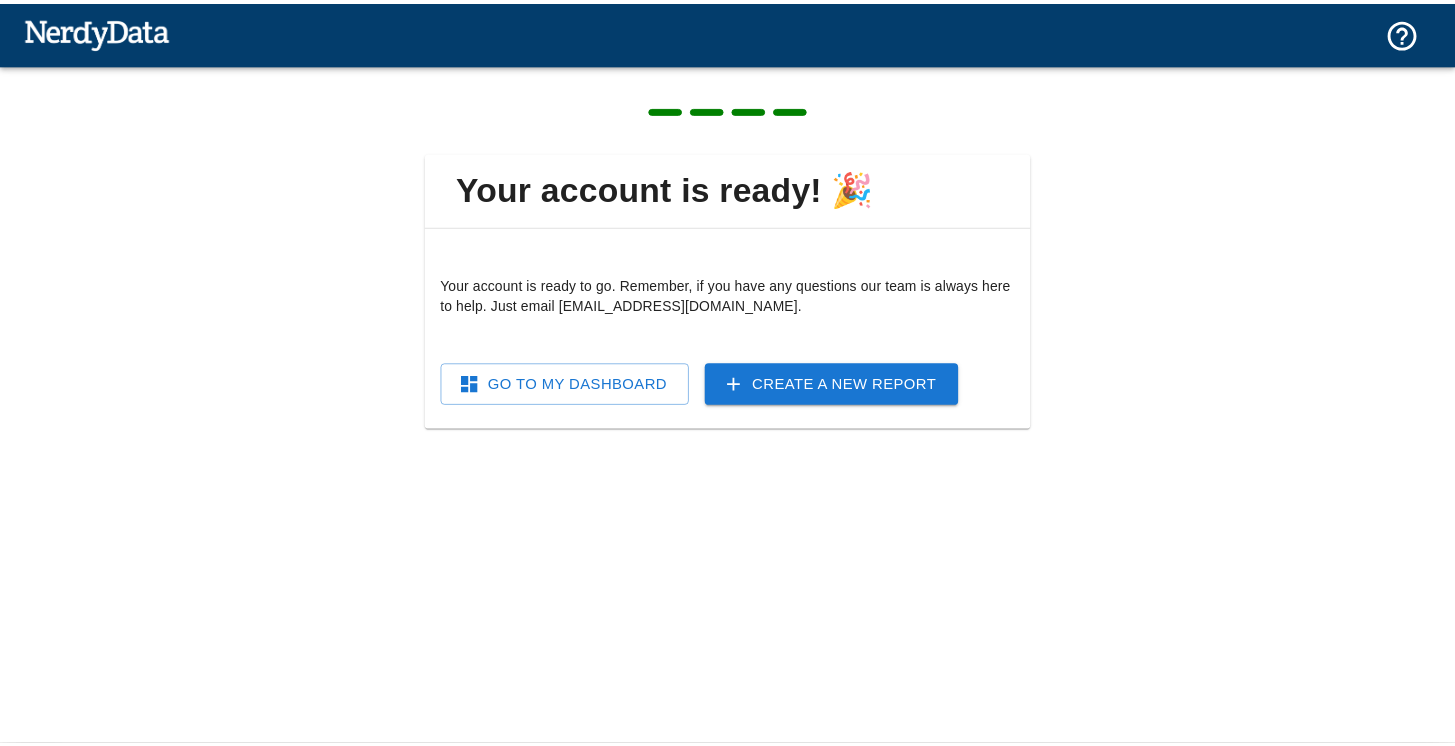 scroll, scrollTop: 0, scrollLeft: 0, axis: both 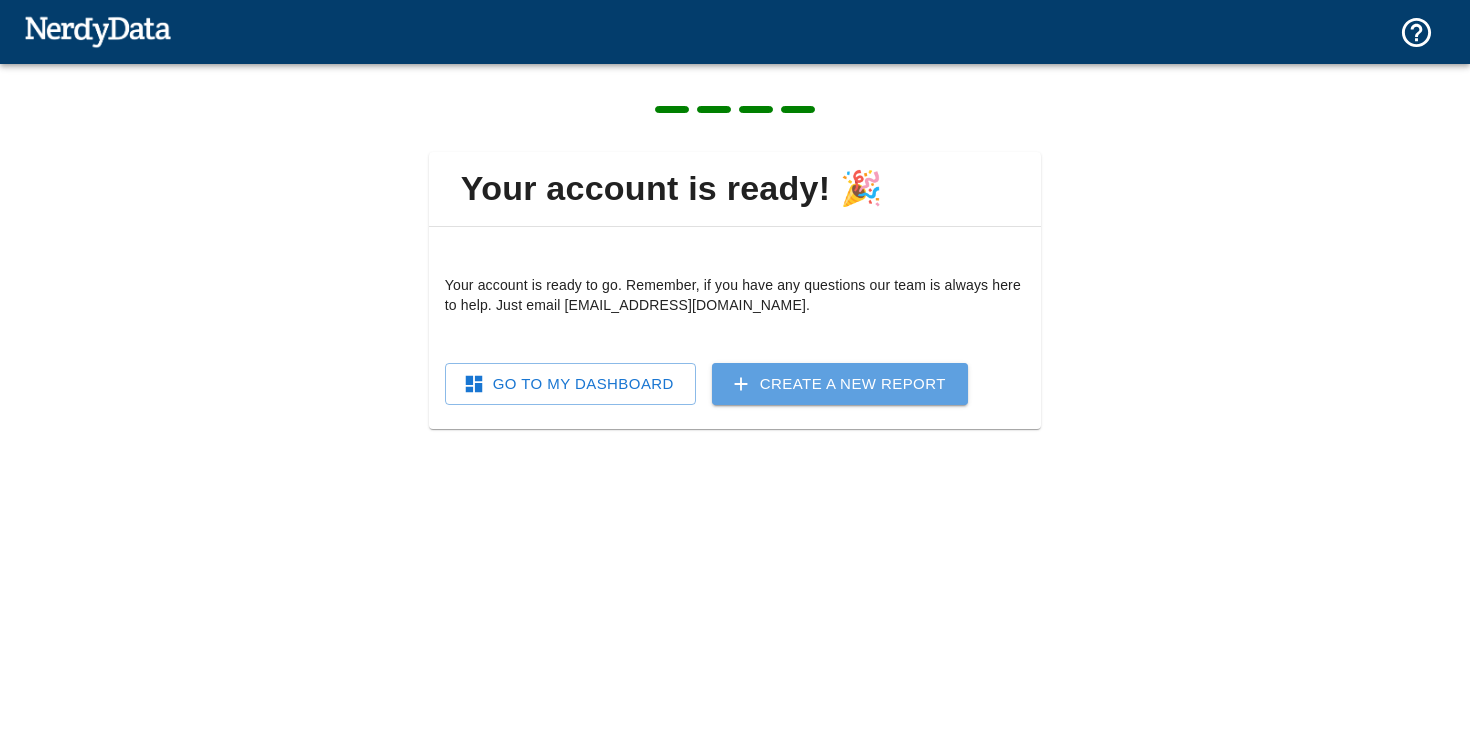 click on "Create a New Report" at bounding box center [840, 384] 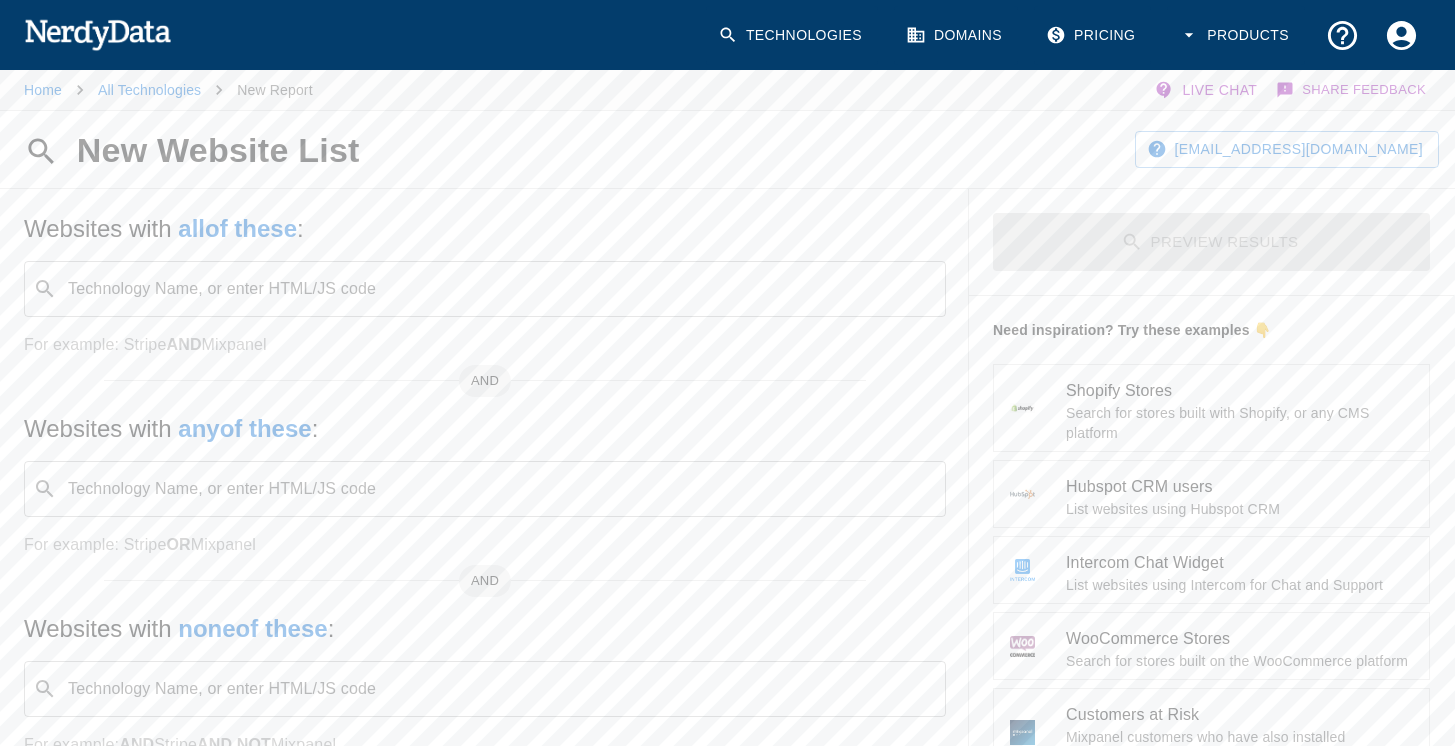 click on "Technology Name, or enter HTML/JS code" at bounding box center [501, 289] 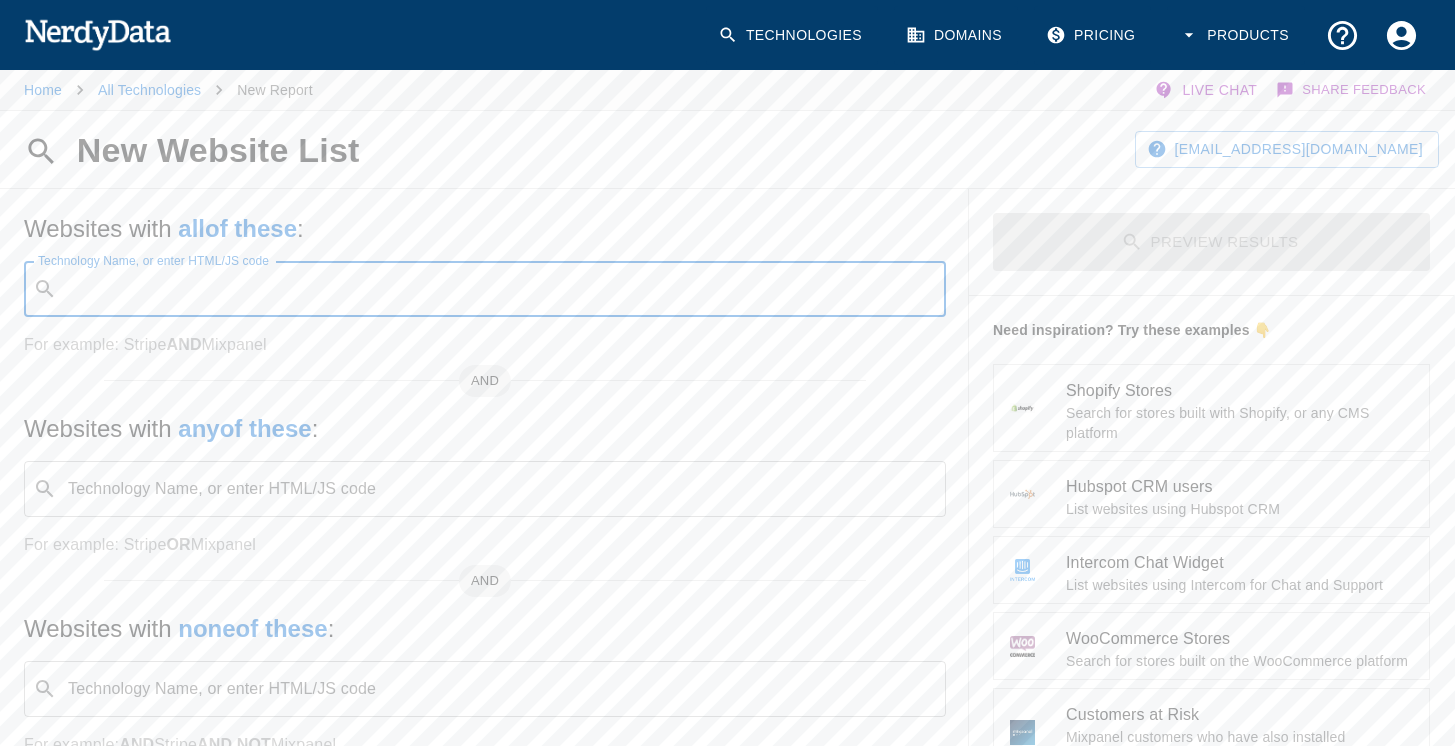 paste on "dc8f1e54" 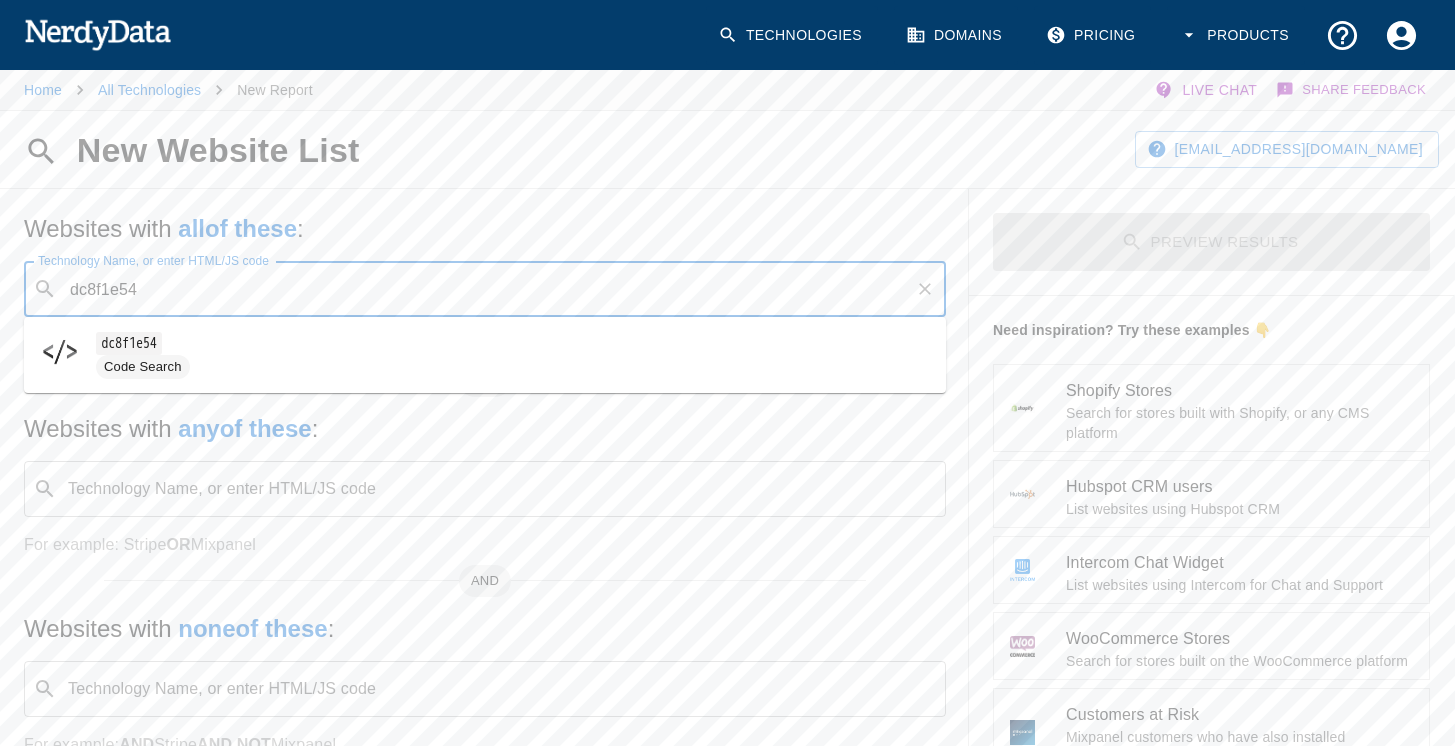 click on "dc8f1e54" at bounding box center [486, 289] 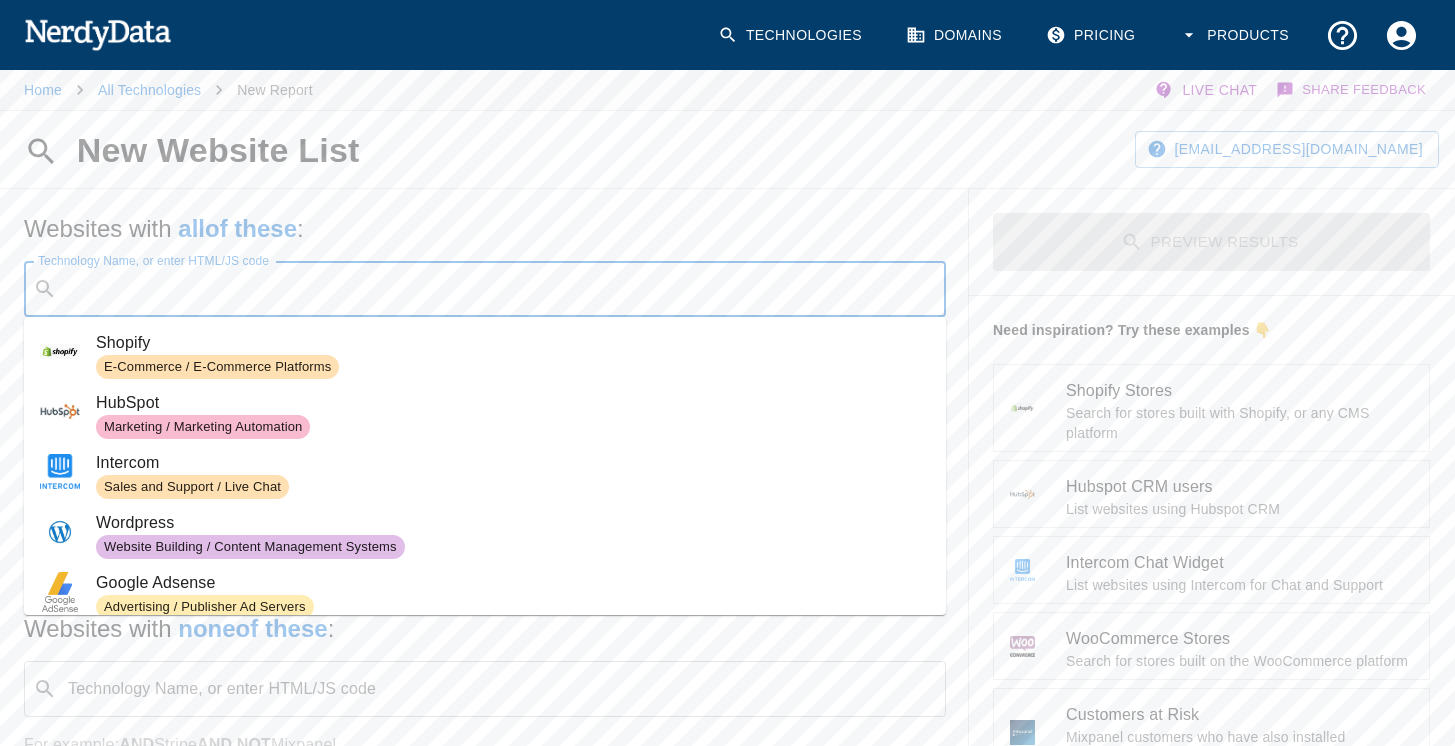 paste on "cdn.gpteng.co/gptengineer.js" 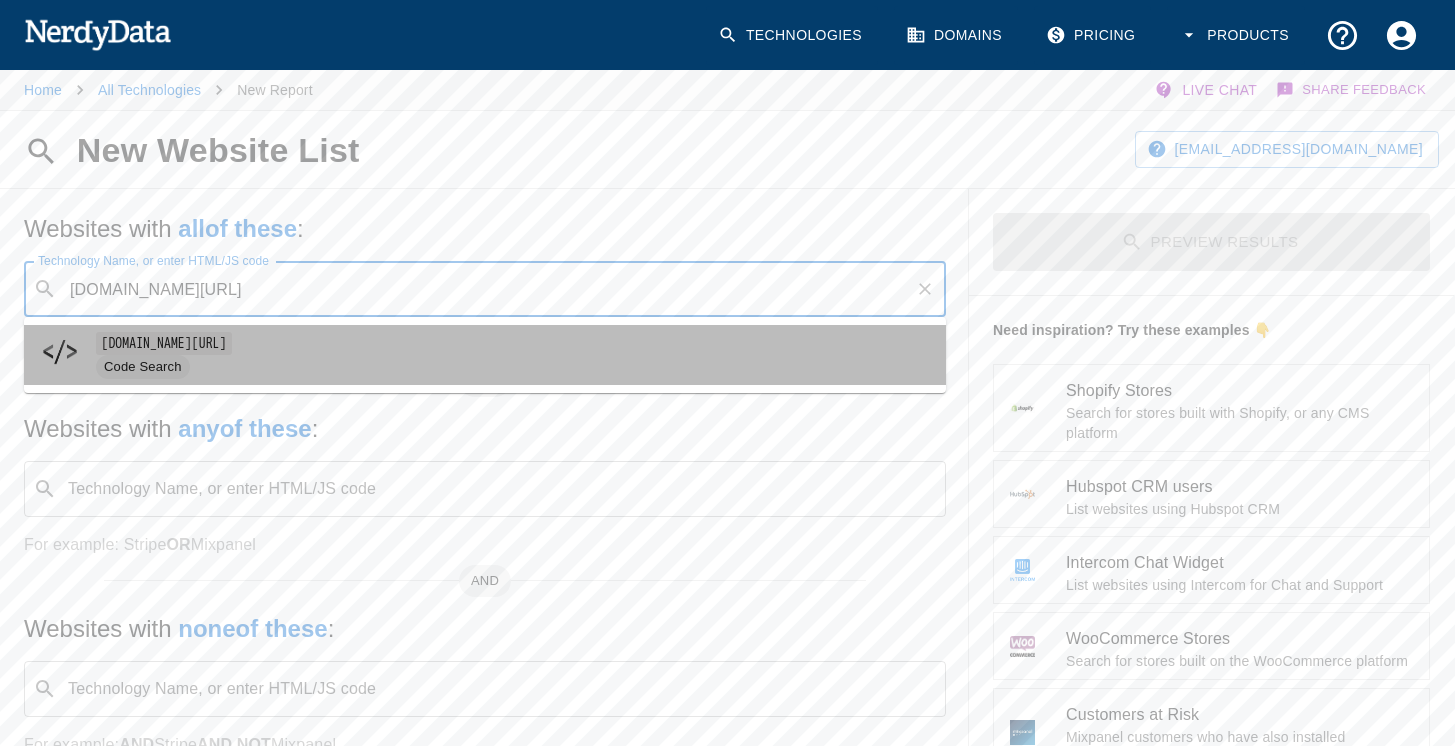 click on "cdn.gpteng.co/gptengineer.js" at bounding box center (164, 343) 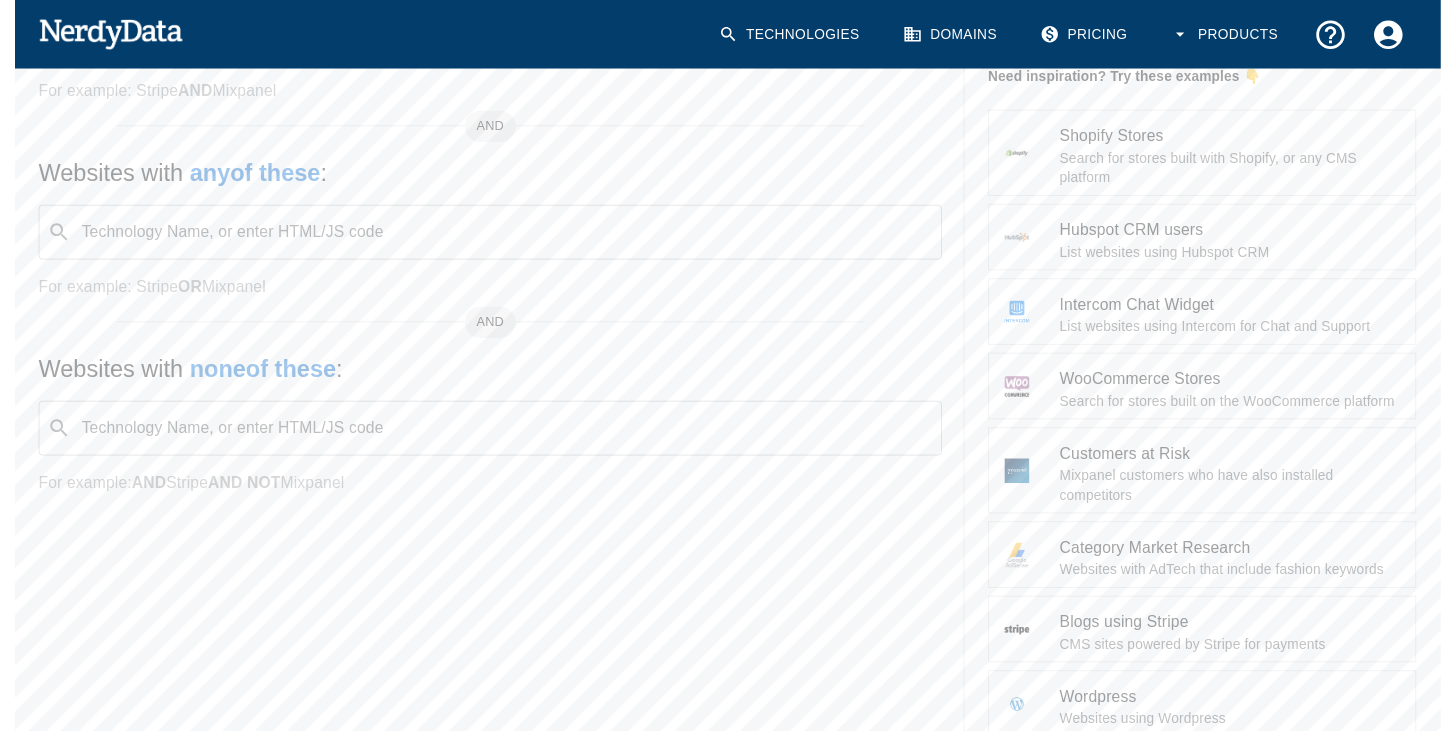 scroll, scrollTop: 0, scrollLeft: 0, axis: both 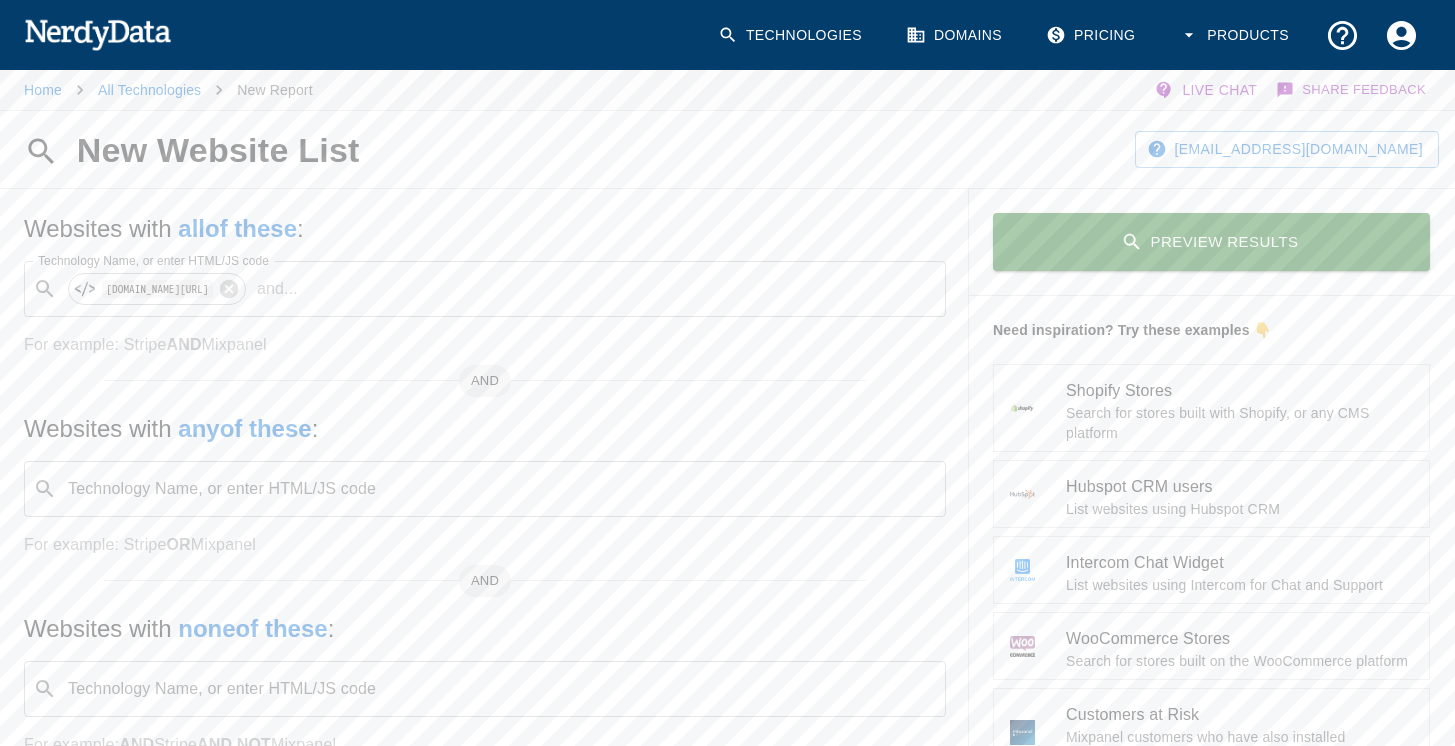 click 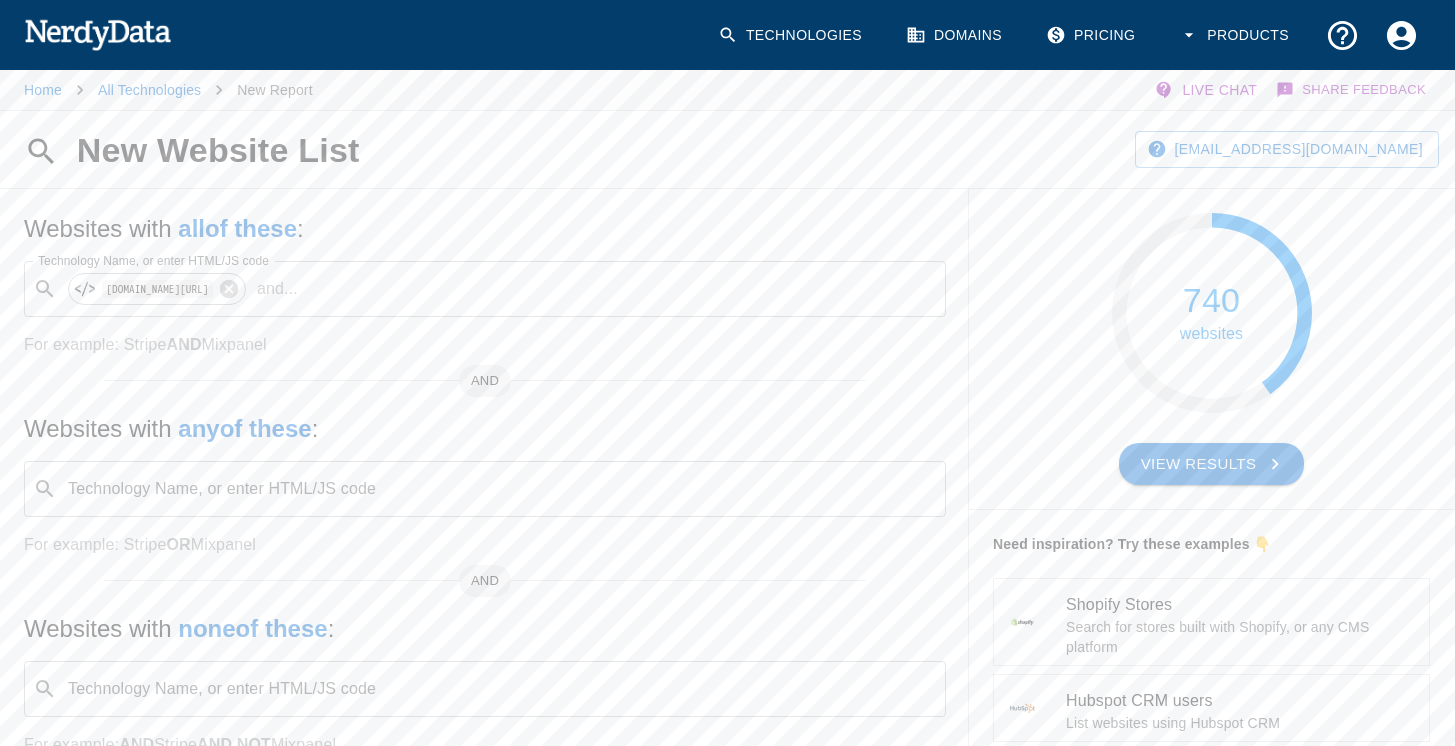 click on "View Results" at bounding box center (1212, 464) 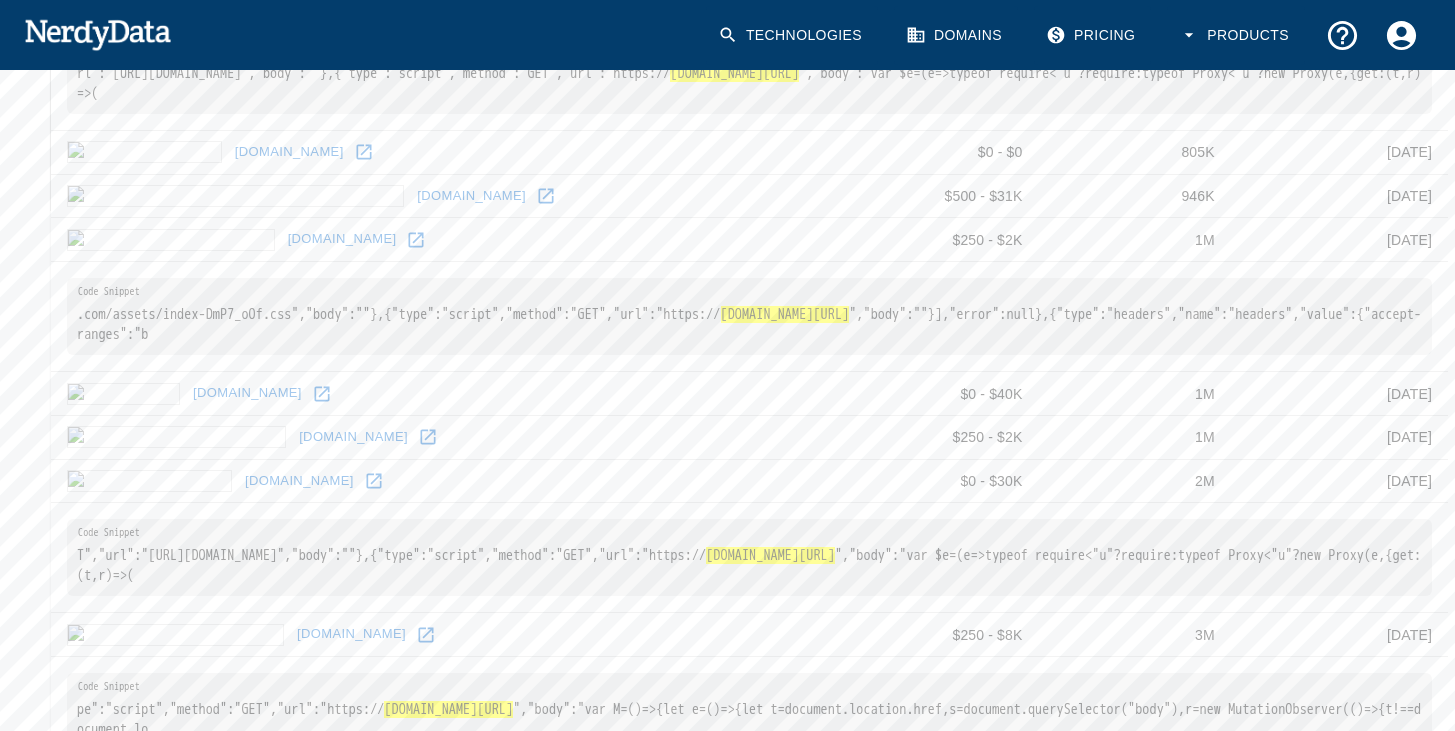 scroll, scrollTop: 941, scrollLeft: 0, axis: vertical 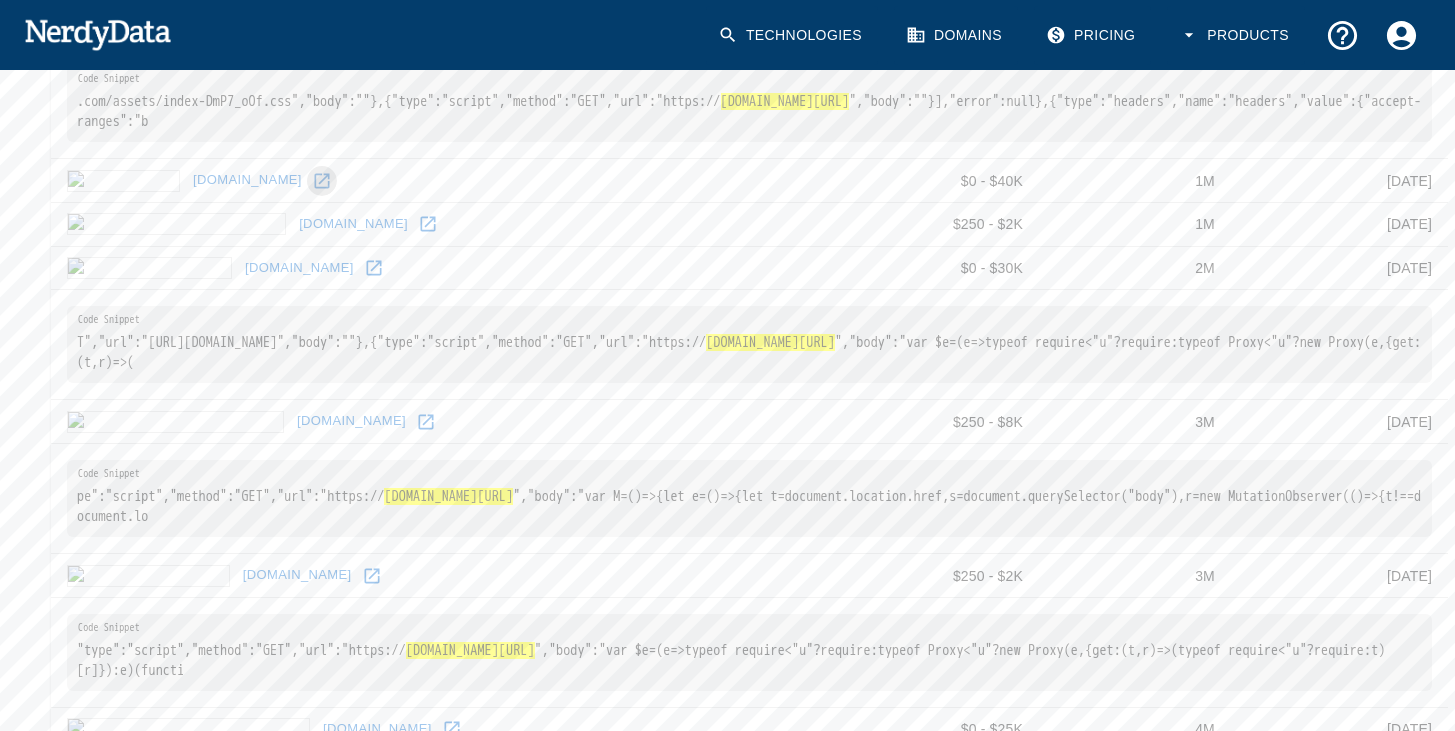 click 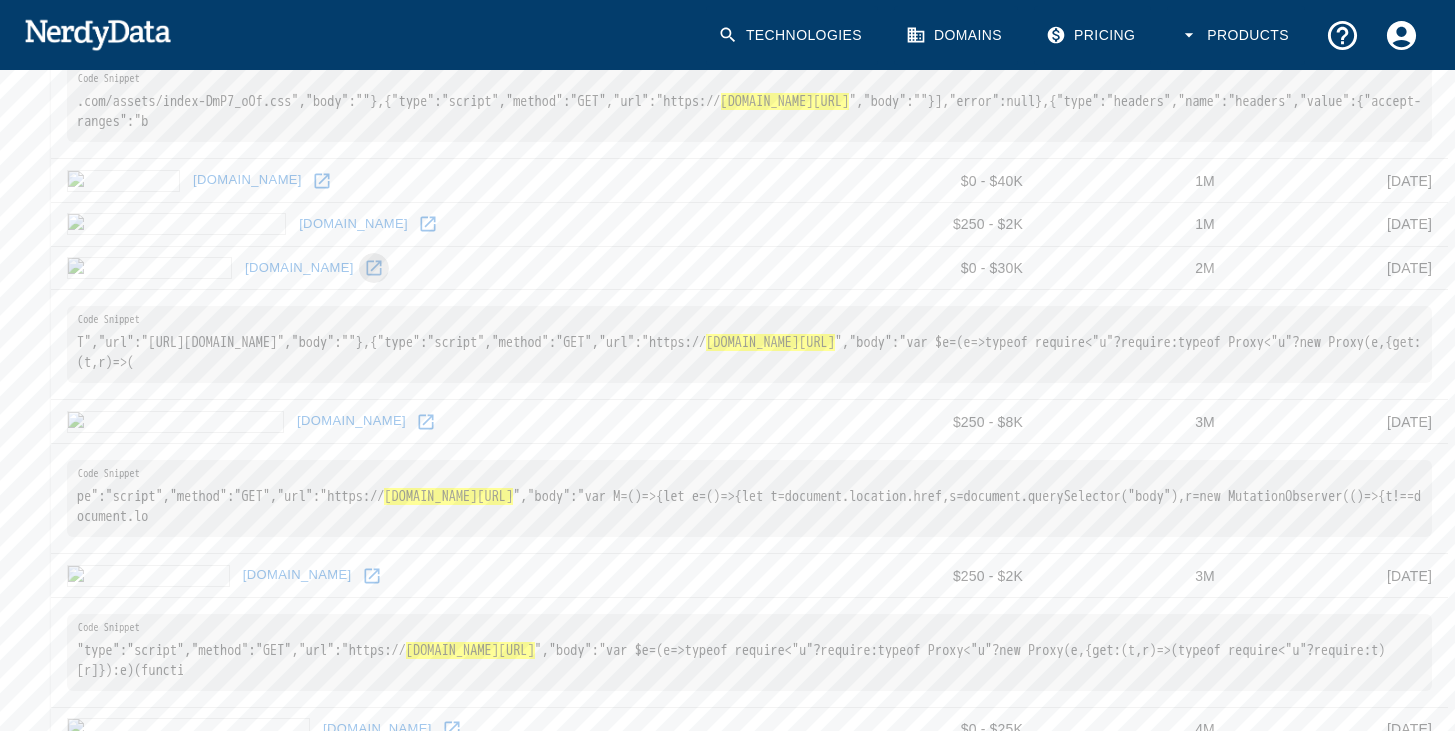 click 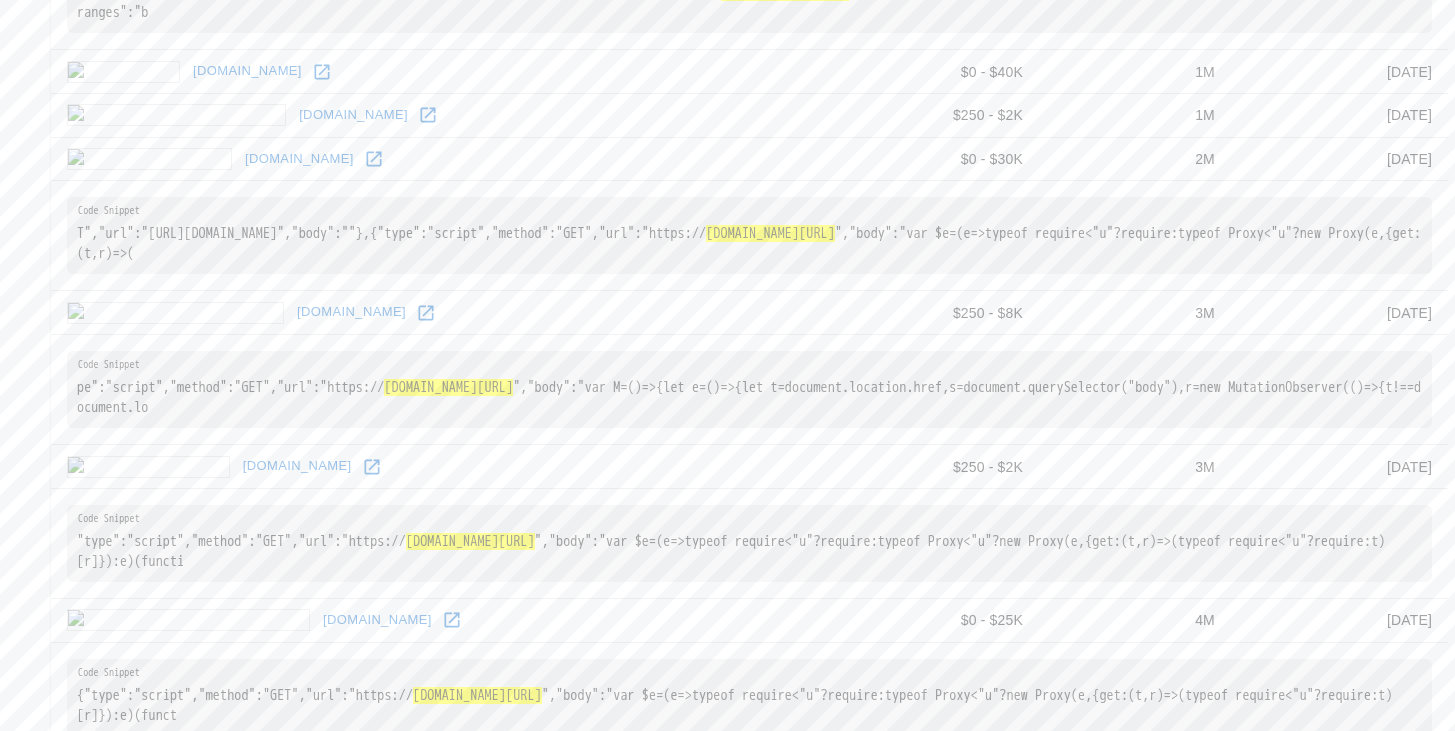 scroll, scrollTop: 1069, scrollLeft: 0, axis: vertical 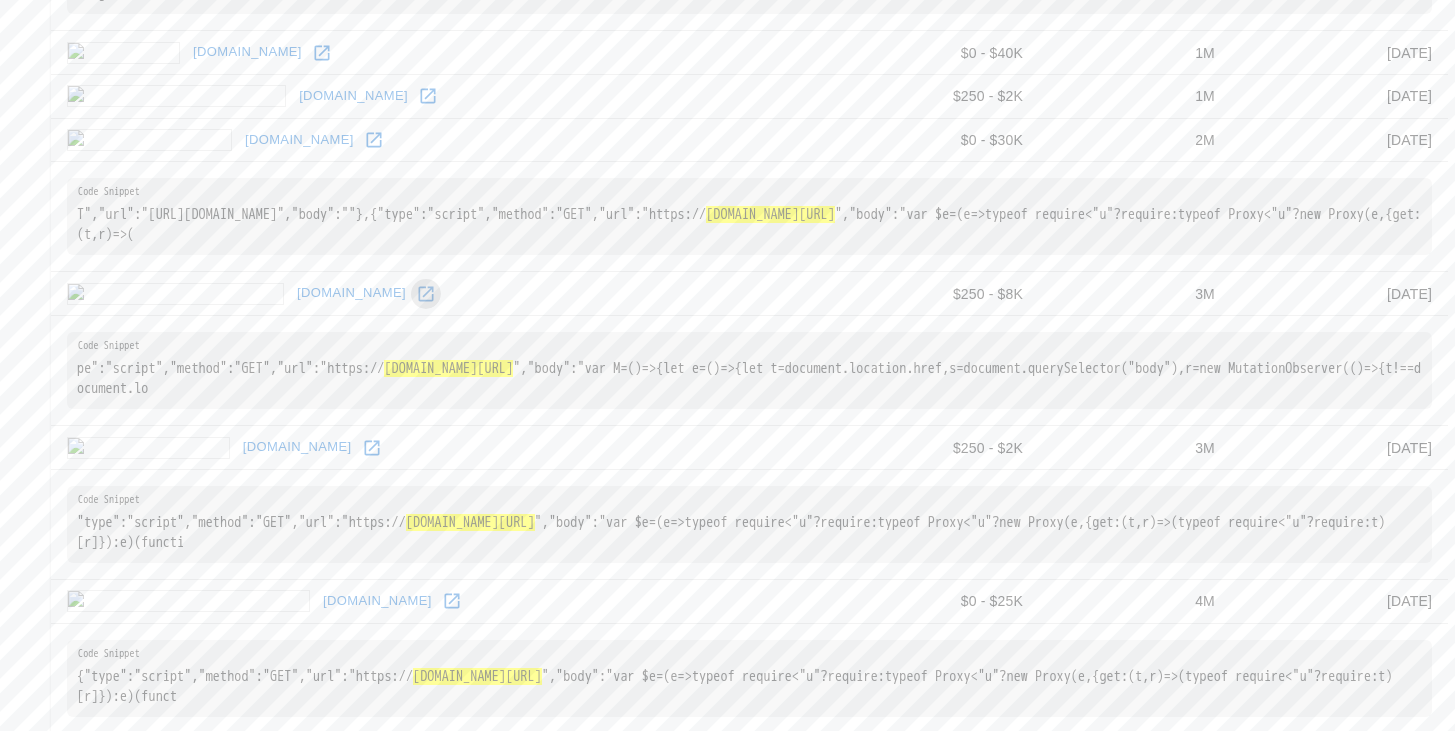 click 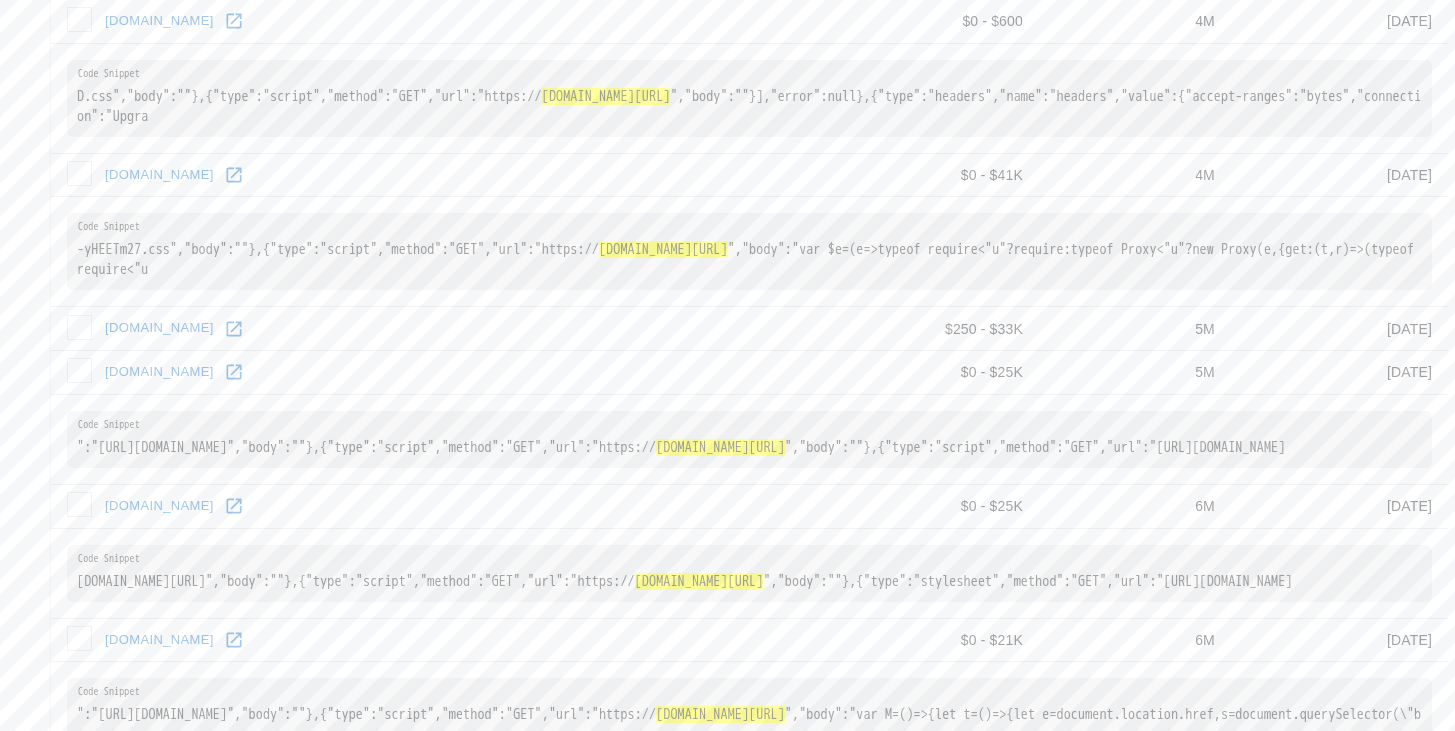 scroll, scrollTop: 1802, scrollLeft: 0, axis: vertical 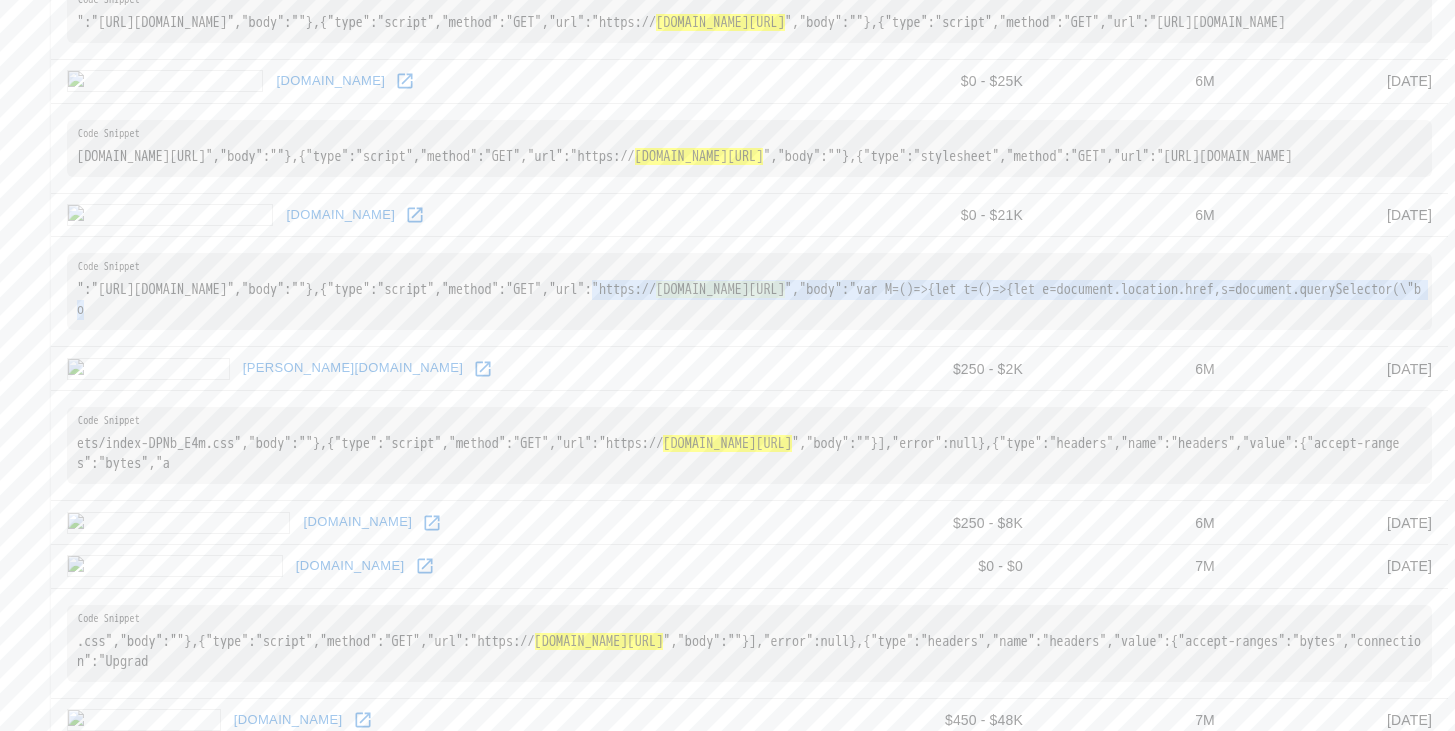 drag, startPoint x: 692, startPoint y: 326, endPoint x: 848, endPoint y: 351, distance: 157.99051 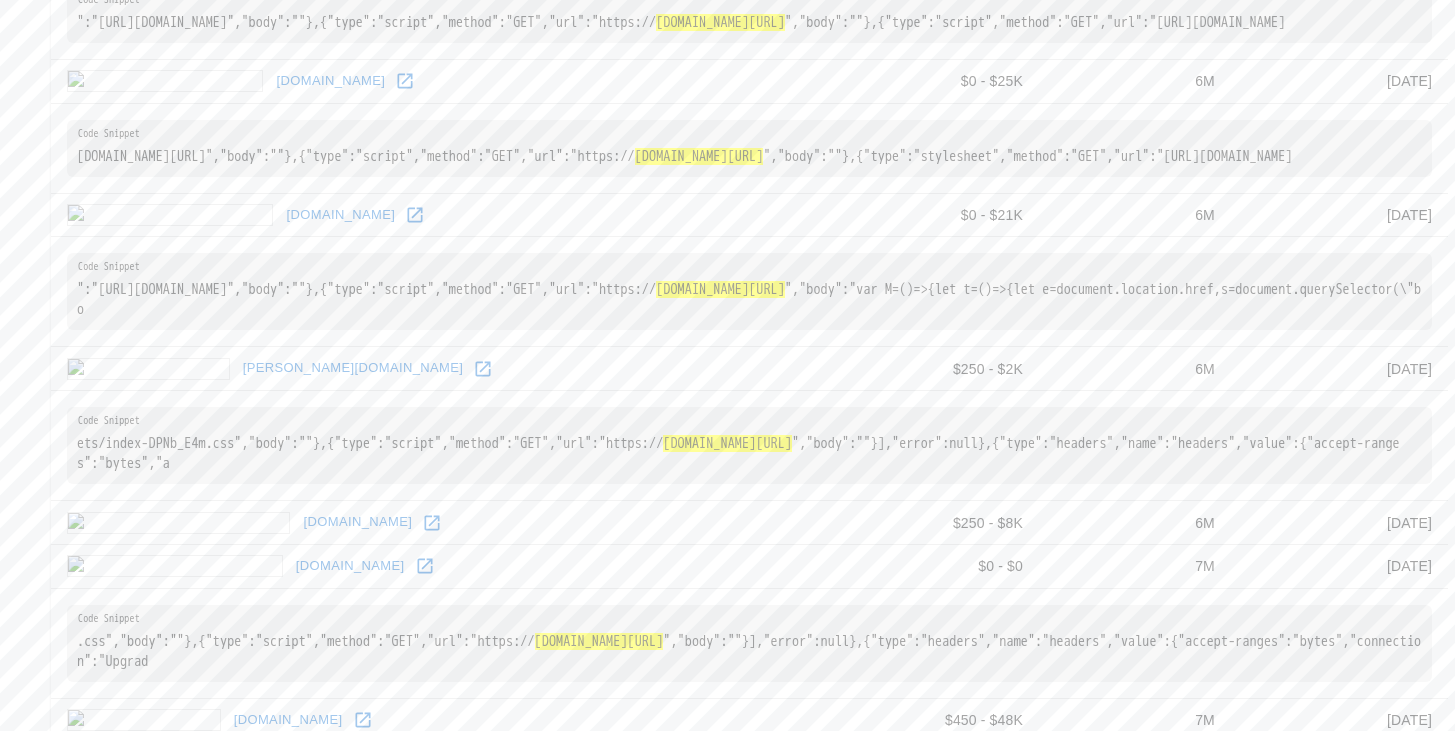 click on "":"https://www.codymclain.com/","body":""},{"type":"script","method":"GET","url":"https:// cdn.gpteng.co/gptengineer.js ","body":"var M=()=>{let t=()=>{let e=document.location.href,s=document.querySelector(\"bo" at bounding box center (749, 291) 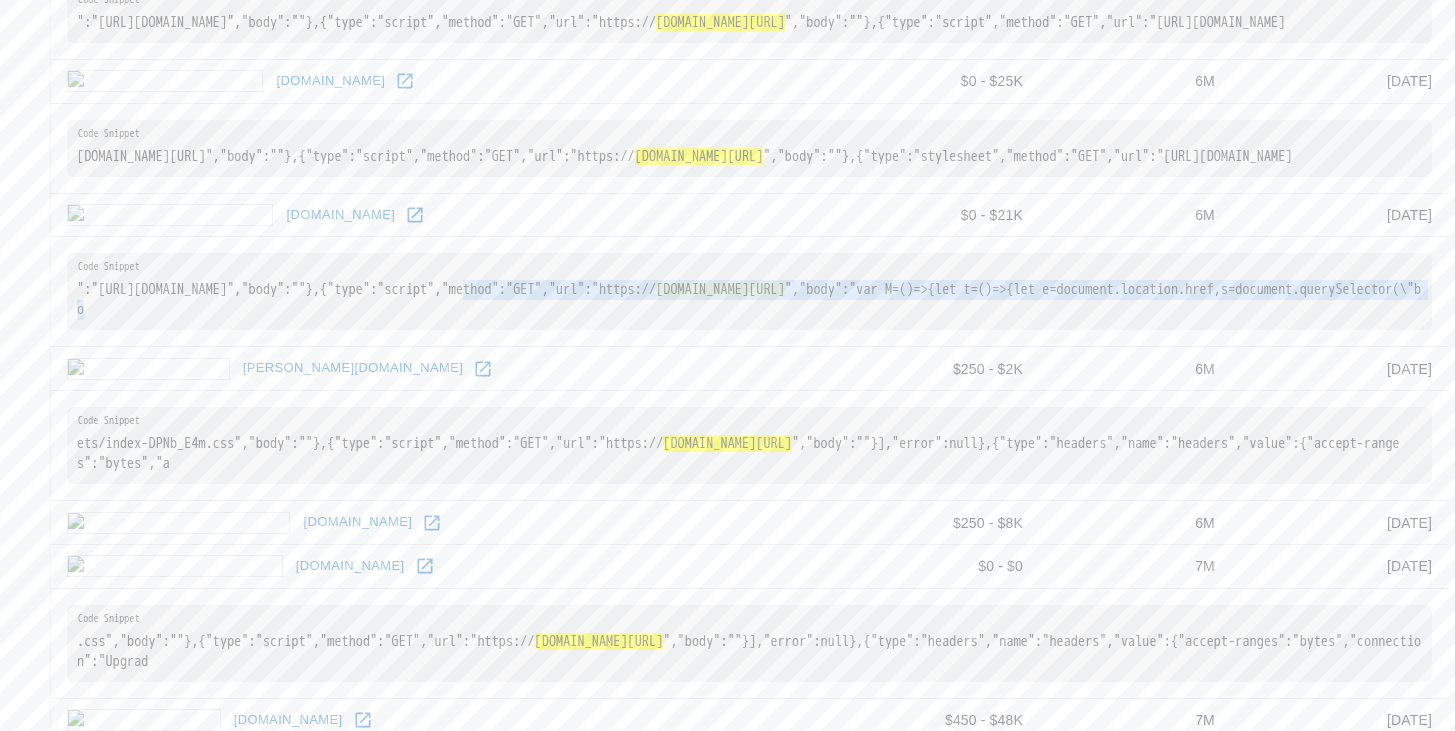 drag, startPoint x: 536, startPoint y: 330, endPoint x: 671, endPoint y: 354, distance: 137.11674 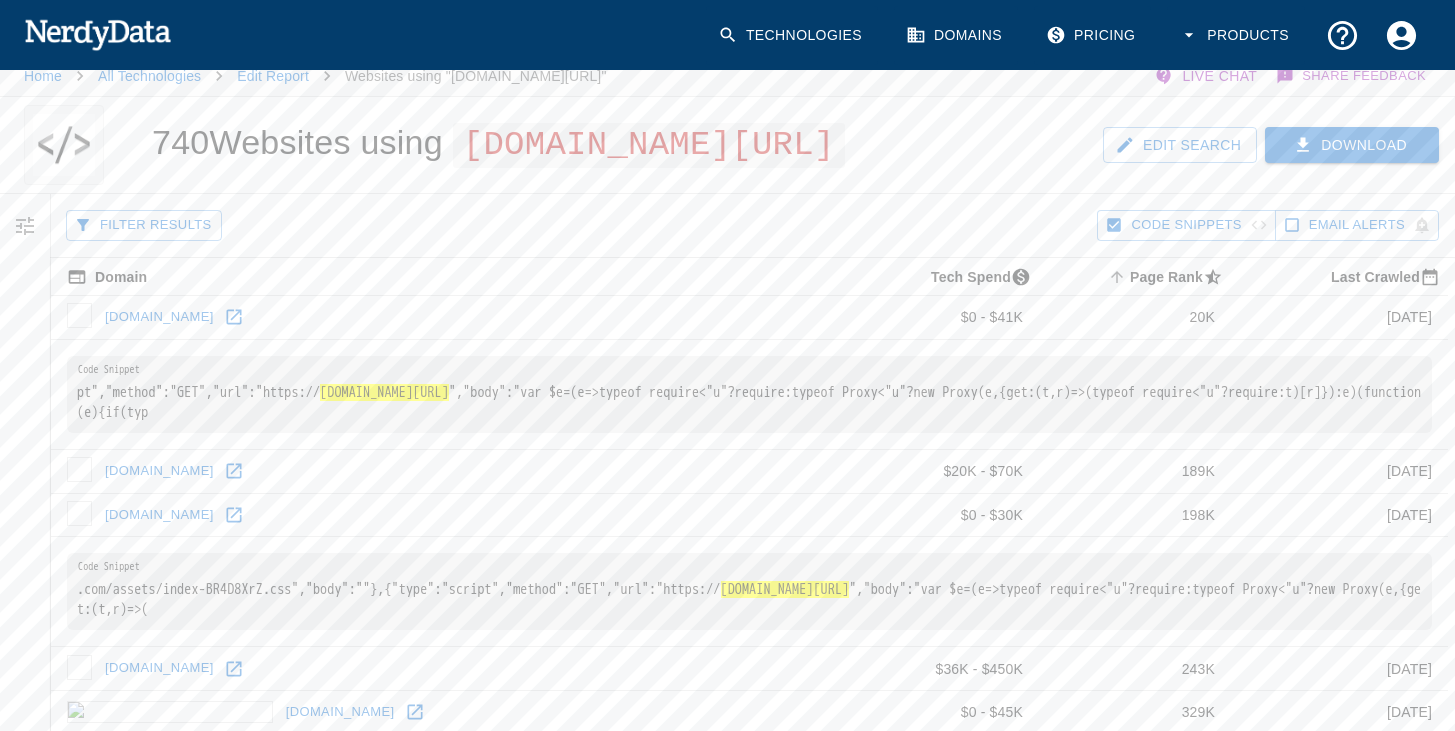 scroll, scrollTop: 0, scrollLeft: 0, axis: both 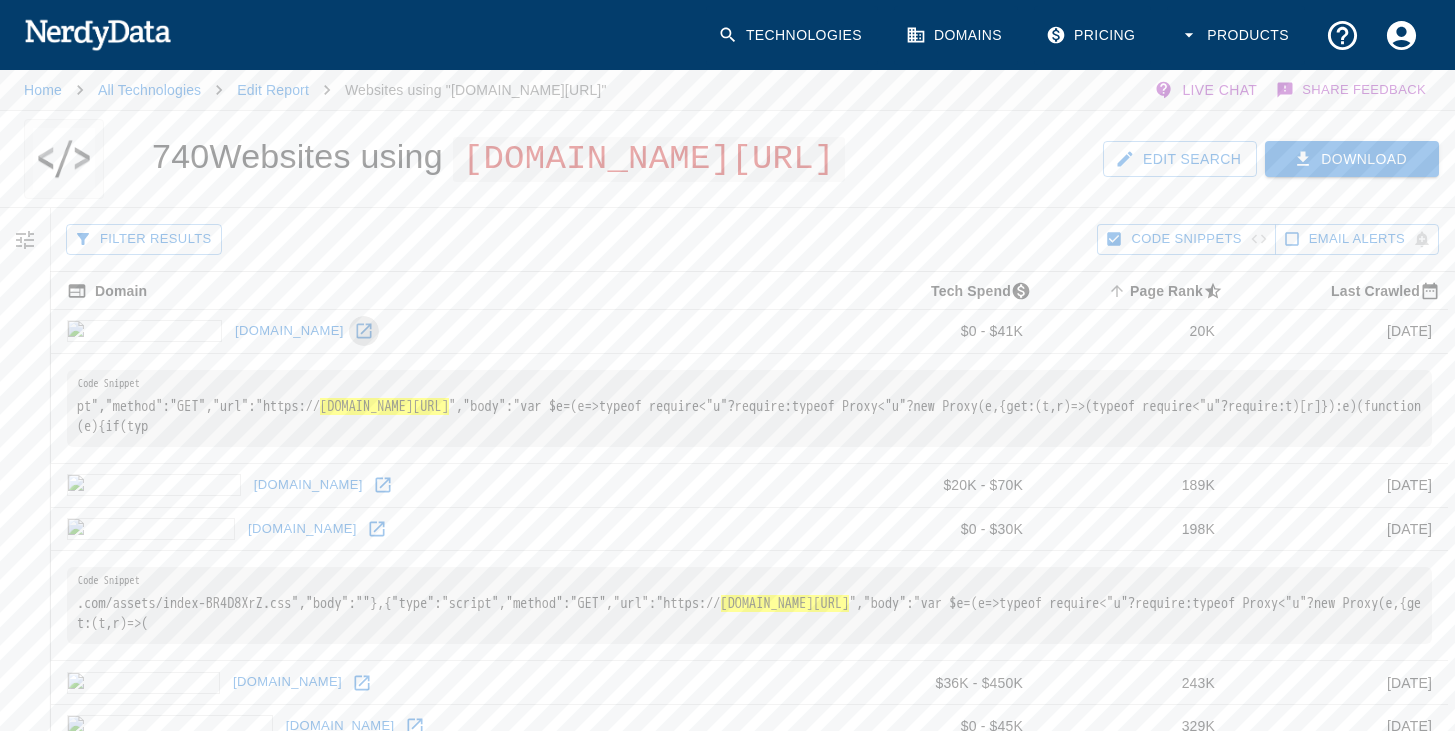 click 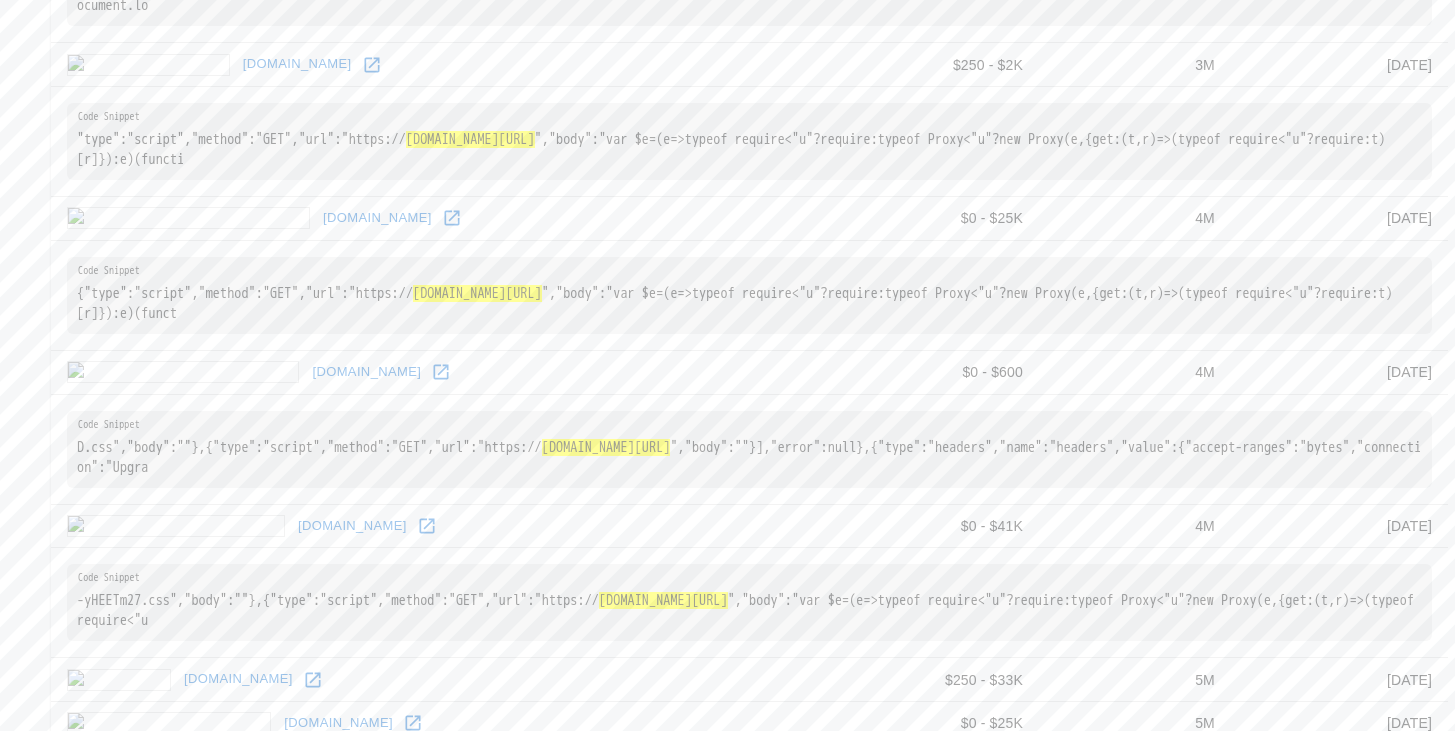scroll, scrollTop: 1469, scrollLeft: 0, axis: vertical 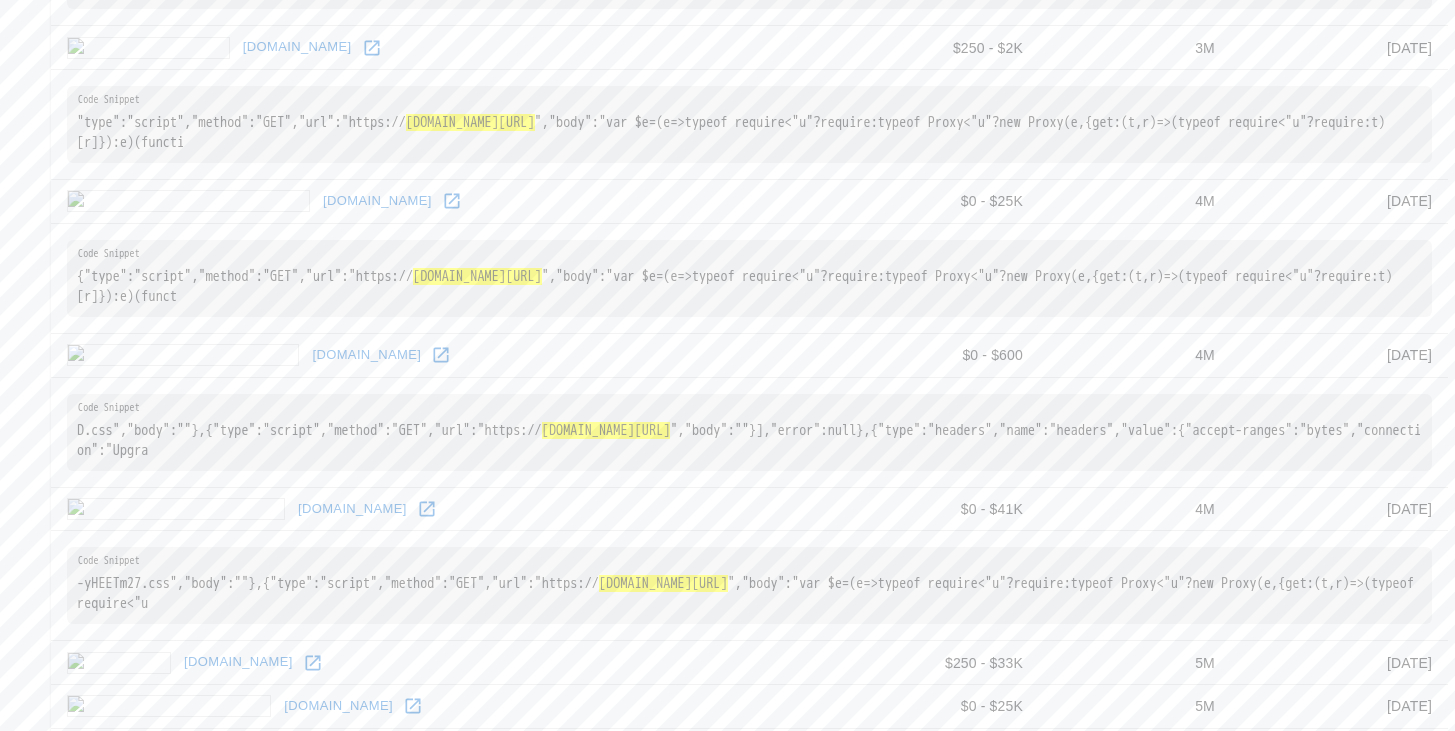 click 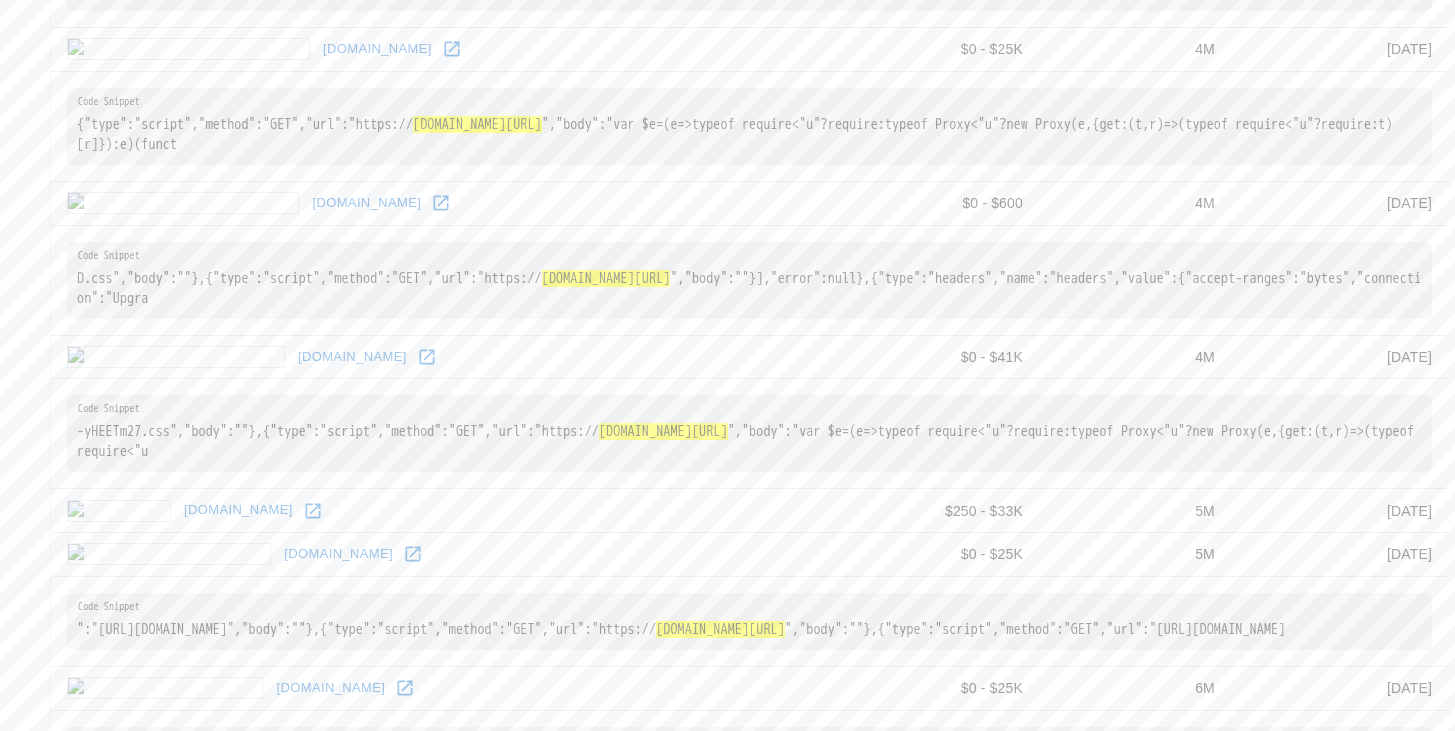 scroll, scrollTop: 1624, scrollLeft: 0, axis: vertical 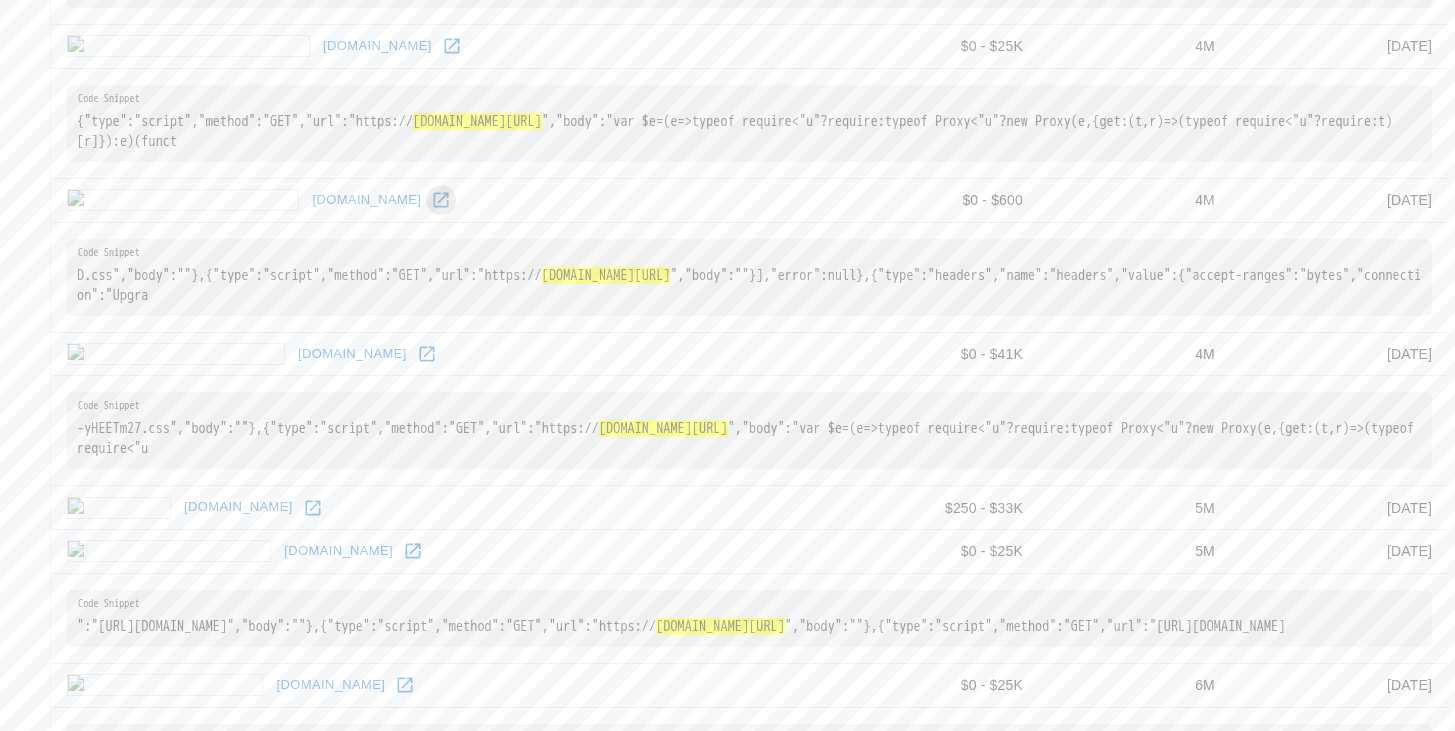 click 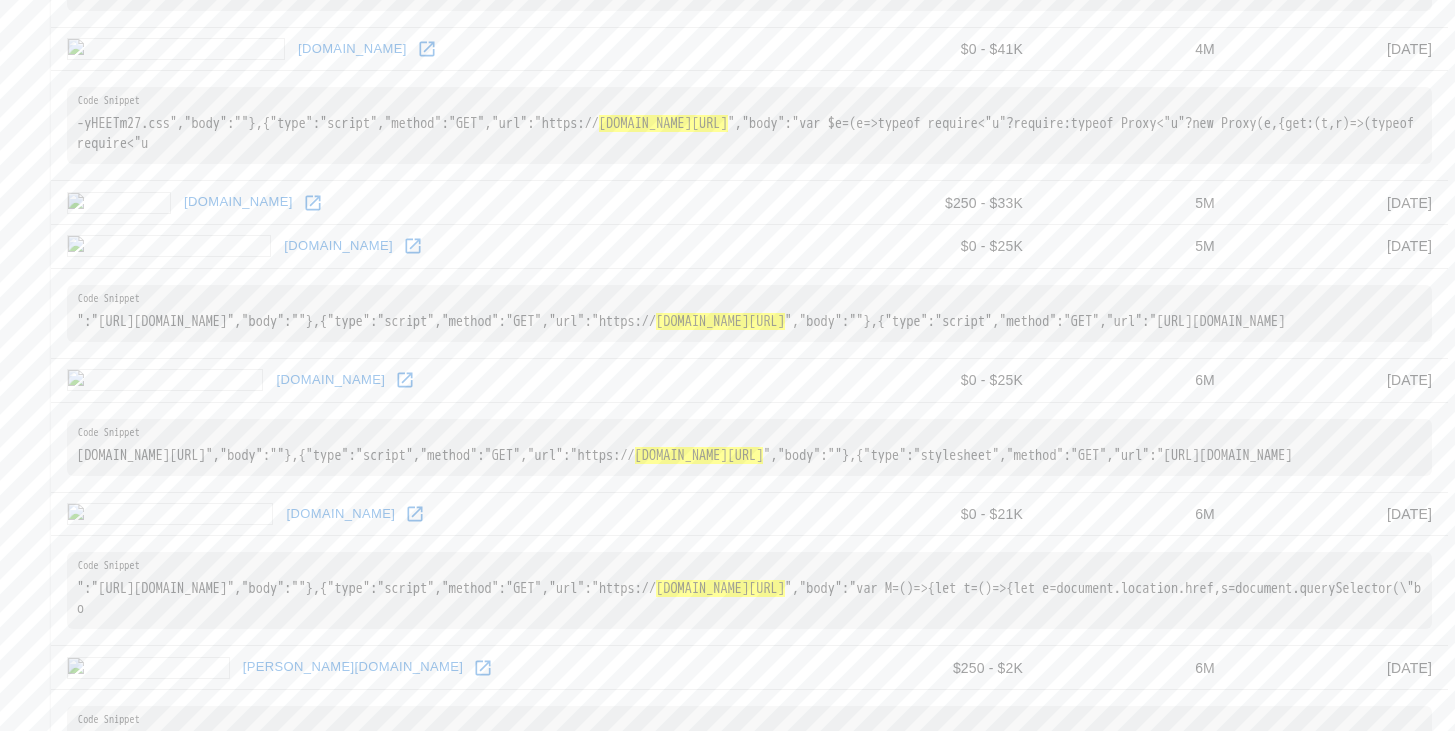scroll, scrollTop: 1948, scrollLeft: 0, axis: vertical 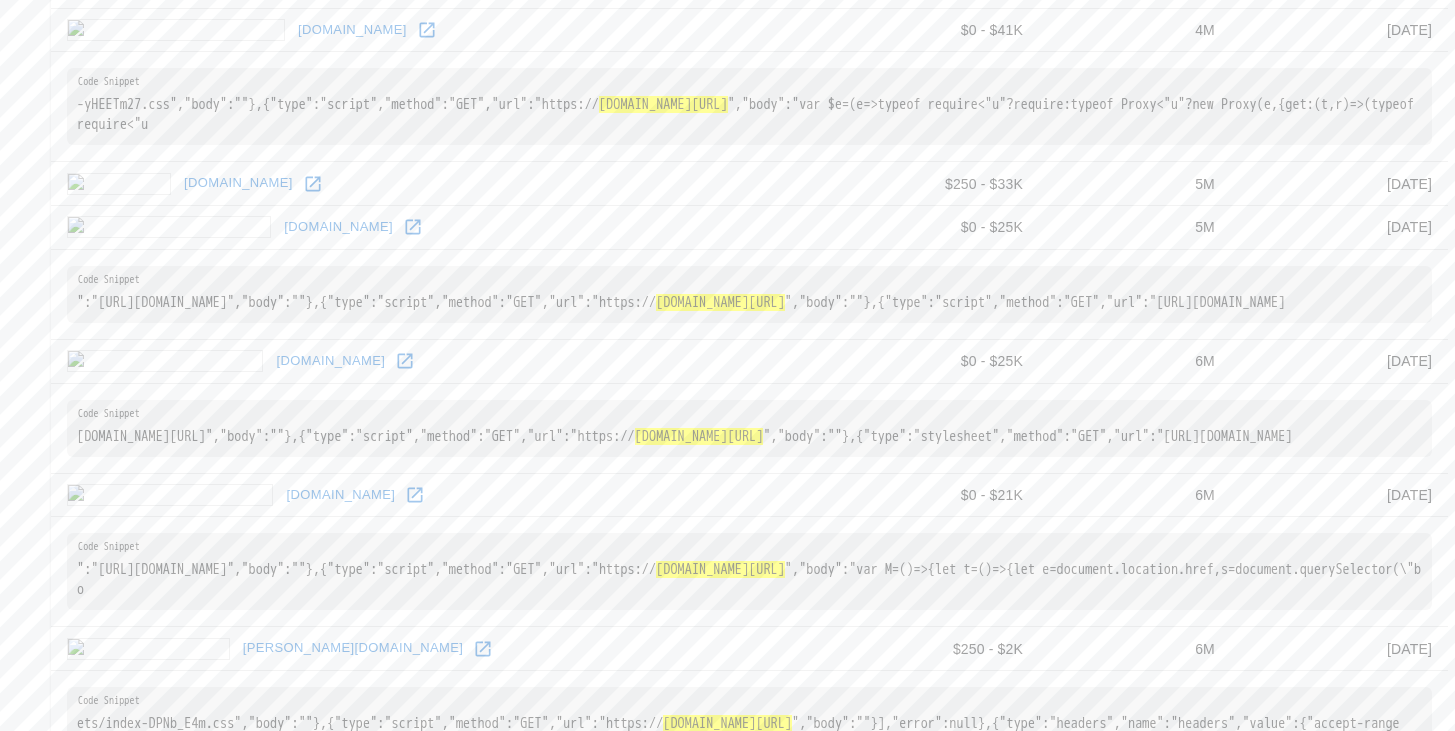click 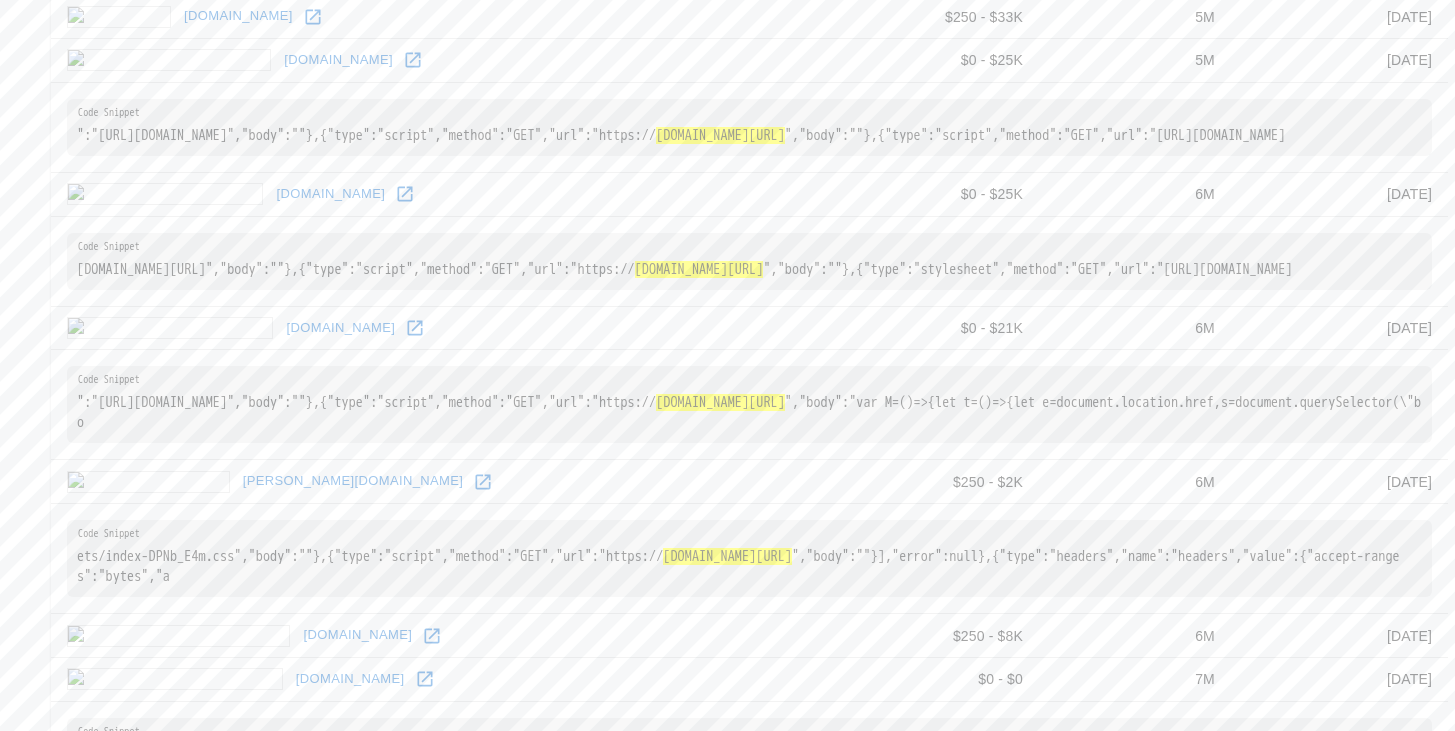 scroll, scrollTop: 2133, scrollLeft: 0, axis: vertical 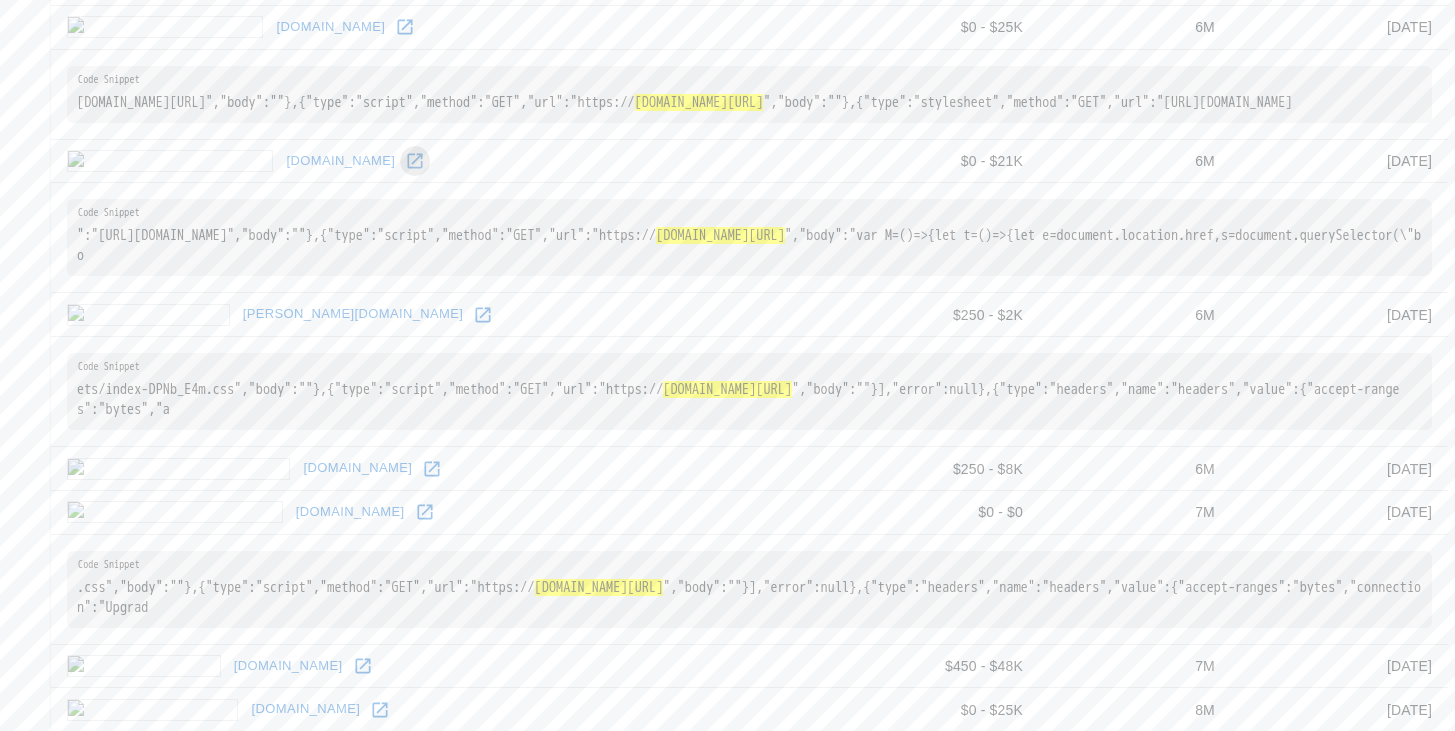 click 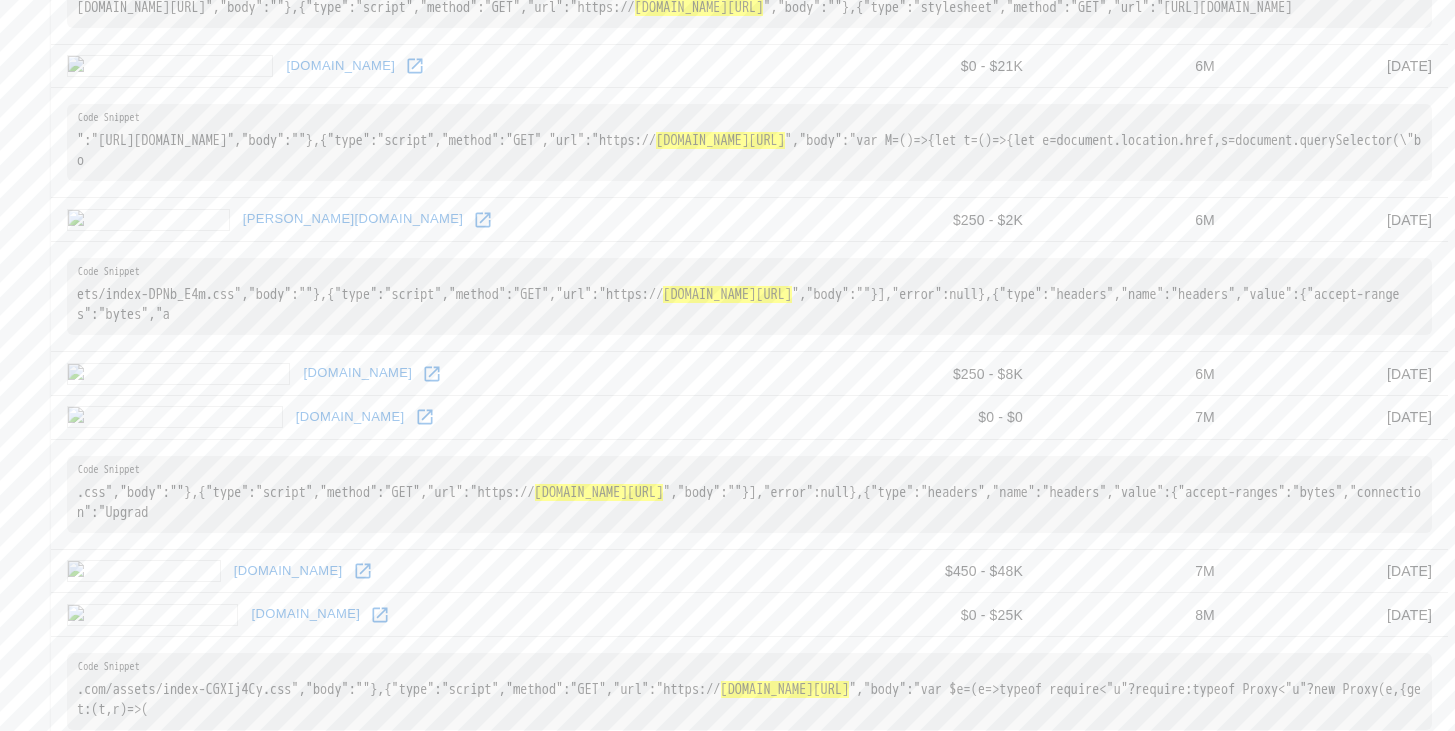 scroll, scrollTop: 2397, scrollLeft: 0, axis: vertical 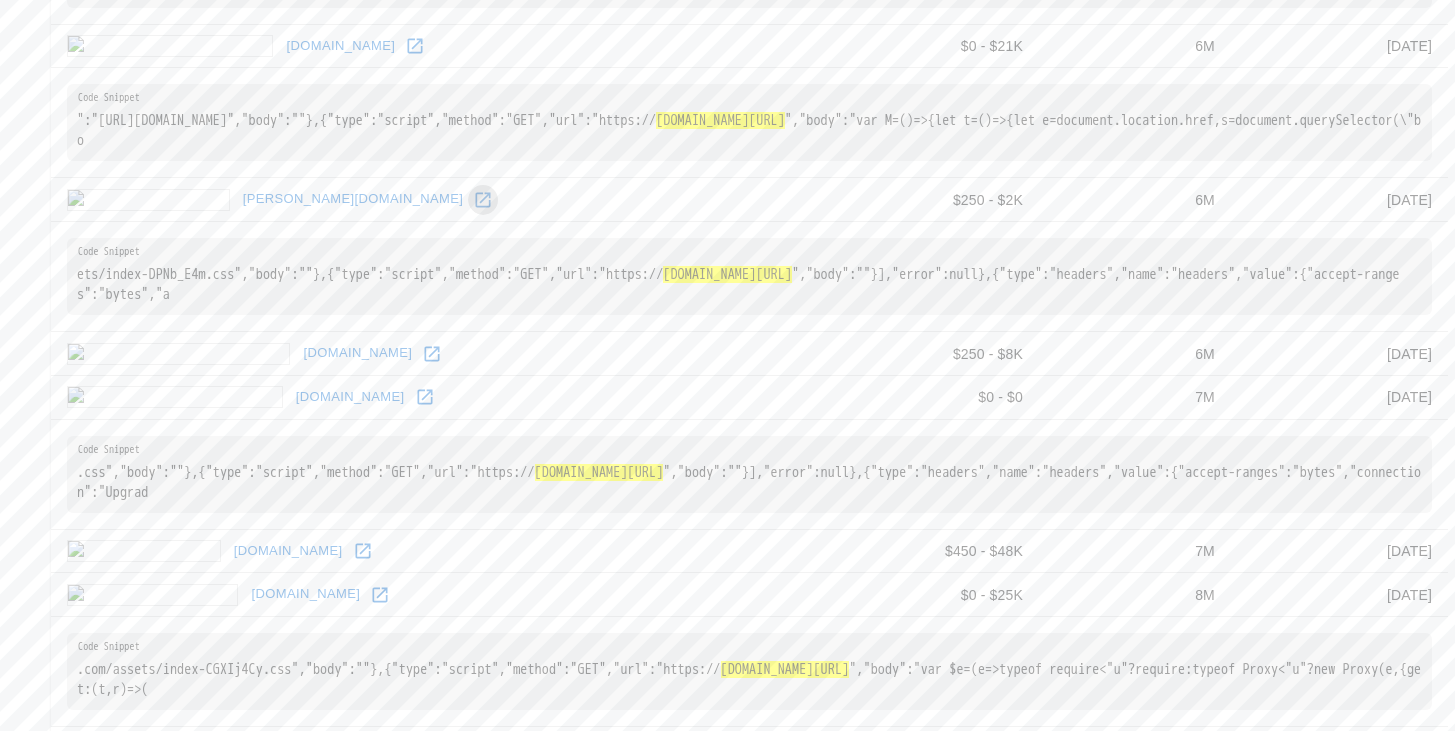 click 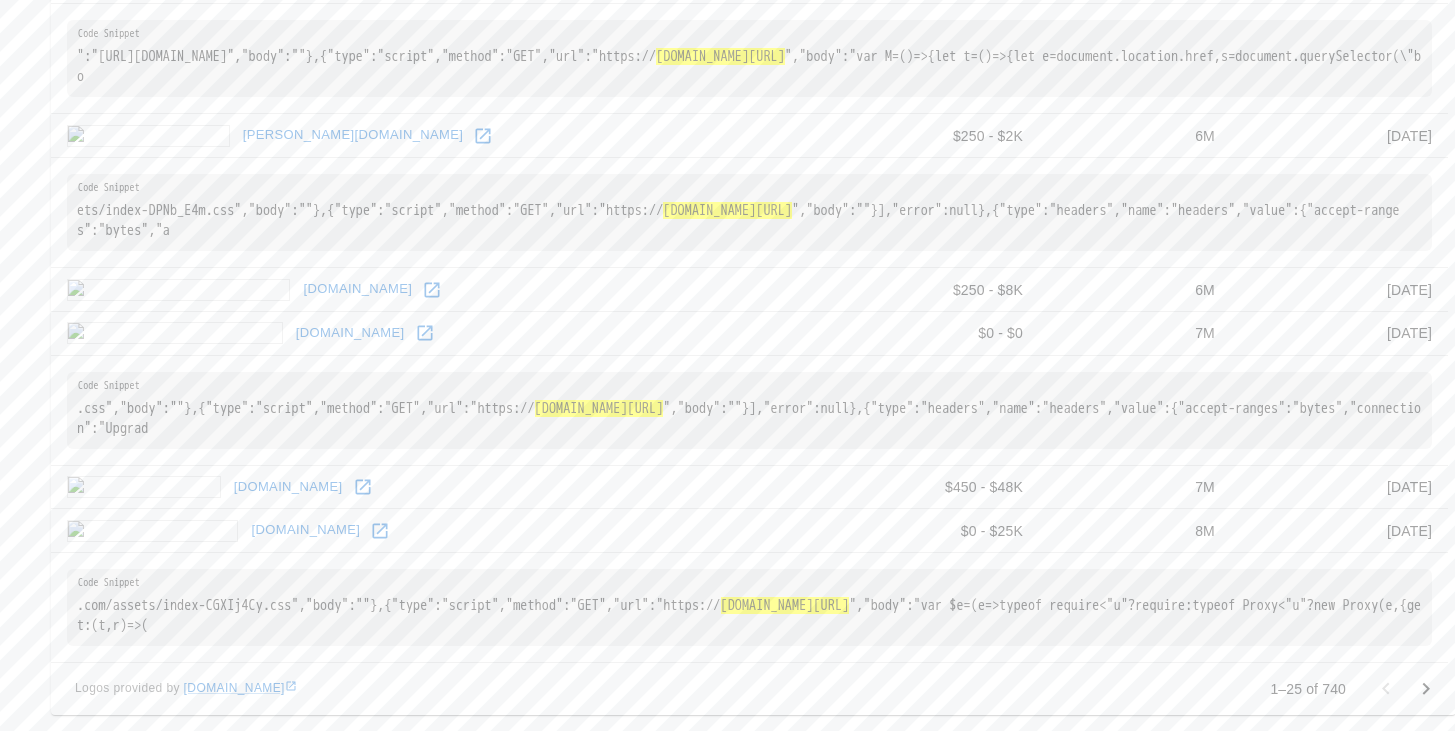 scroll, scrollTop: 2501, scrollLeft: 0, axis: vertical 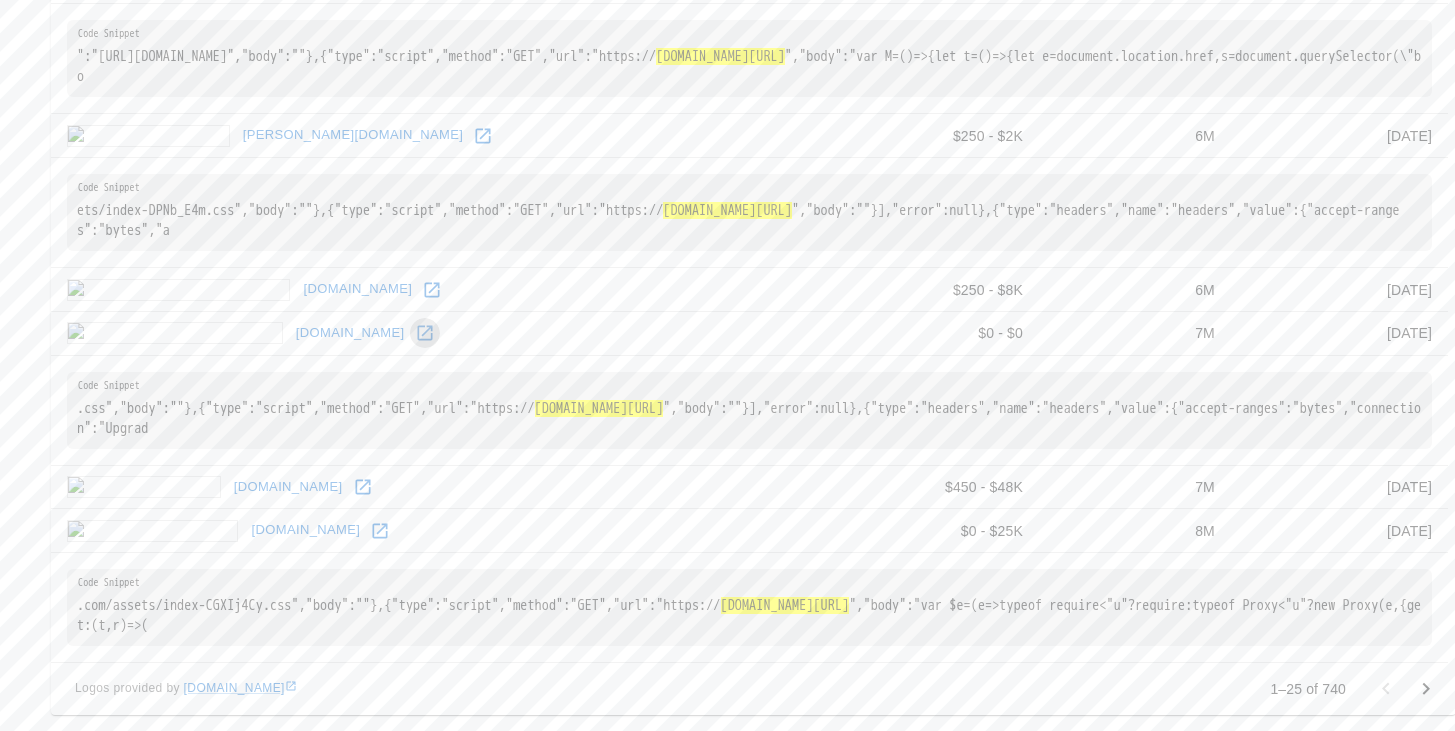 click 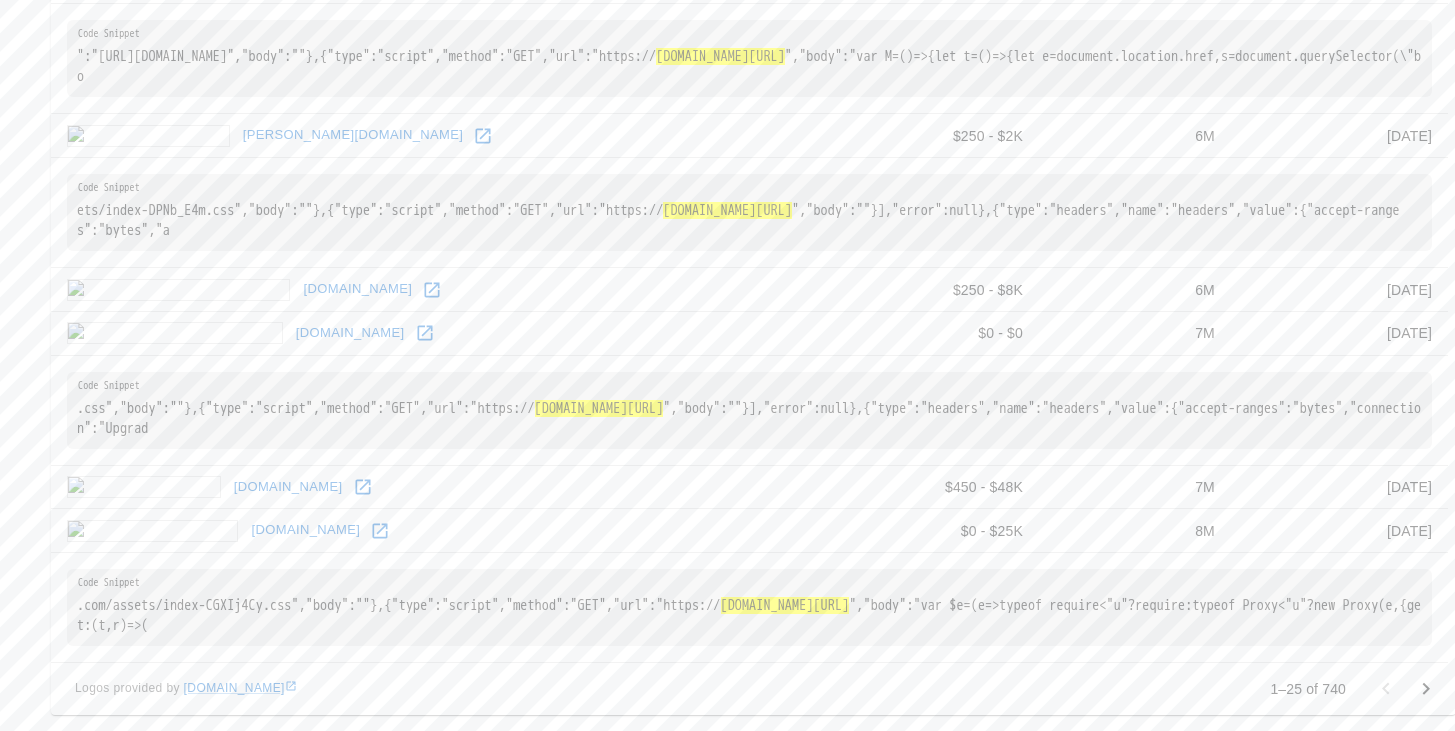 click 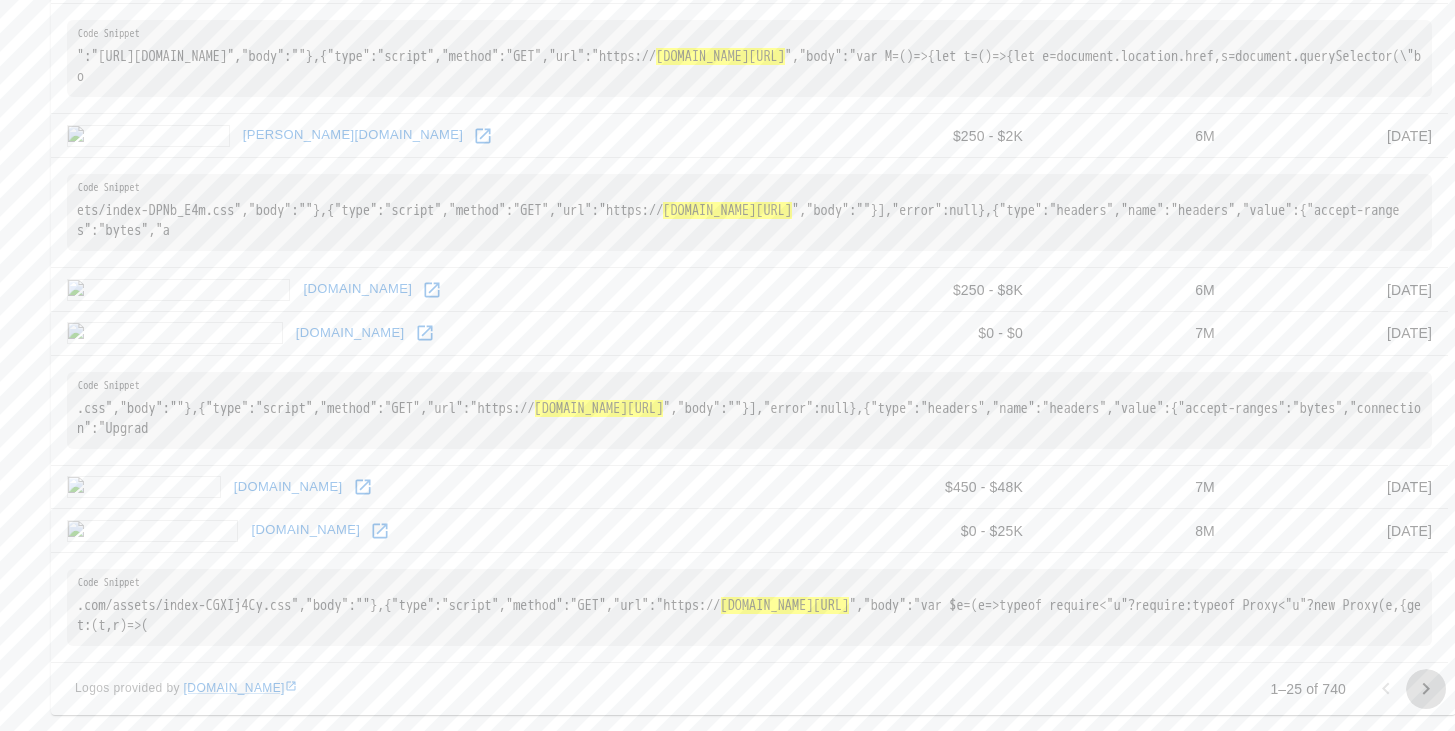 click 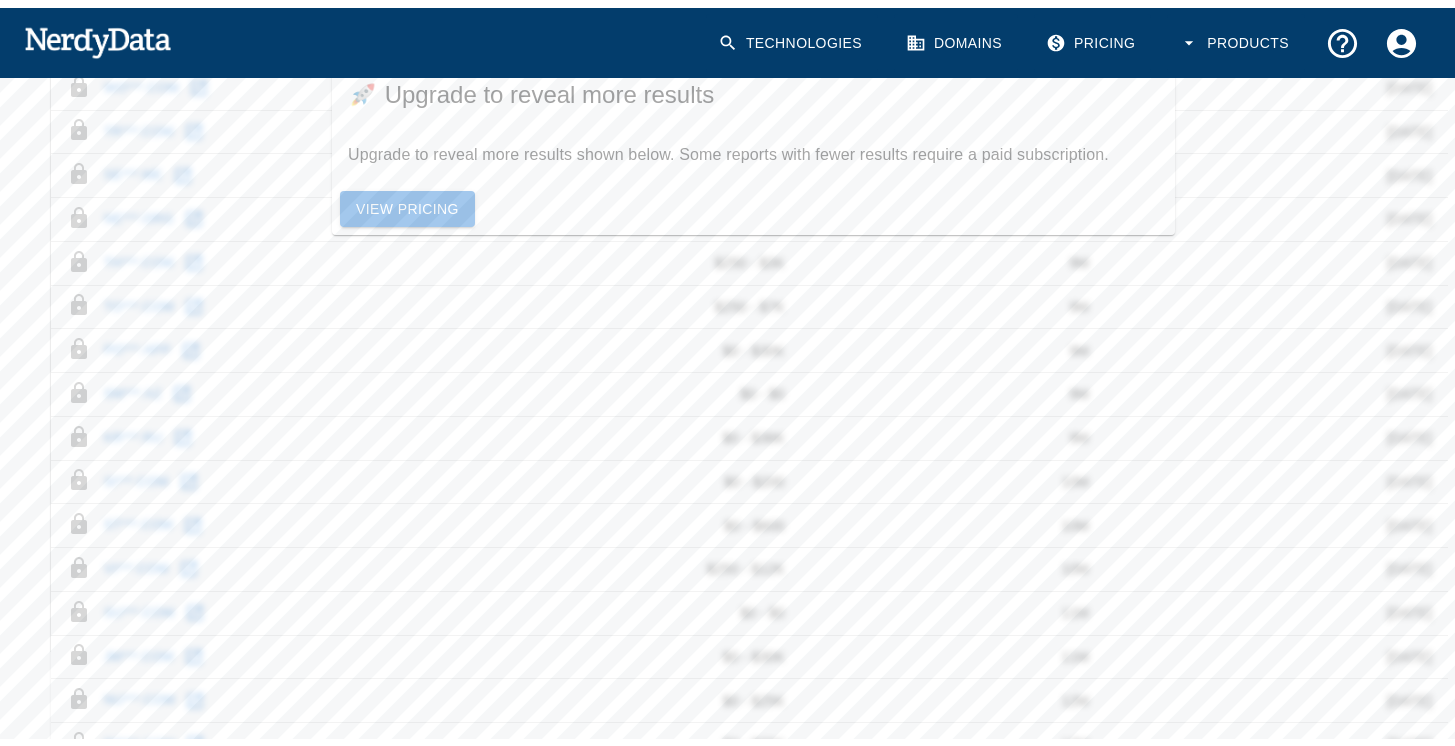 scroll, scrollTop: 0, scrollLeft: 0, axis: both 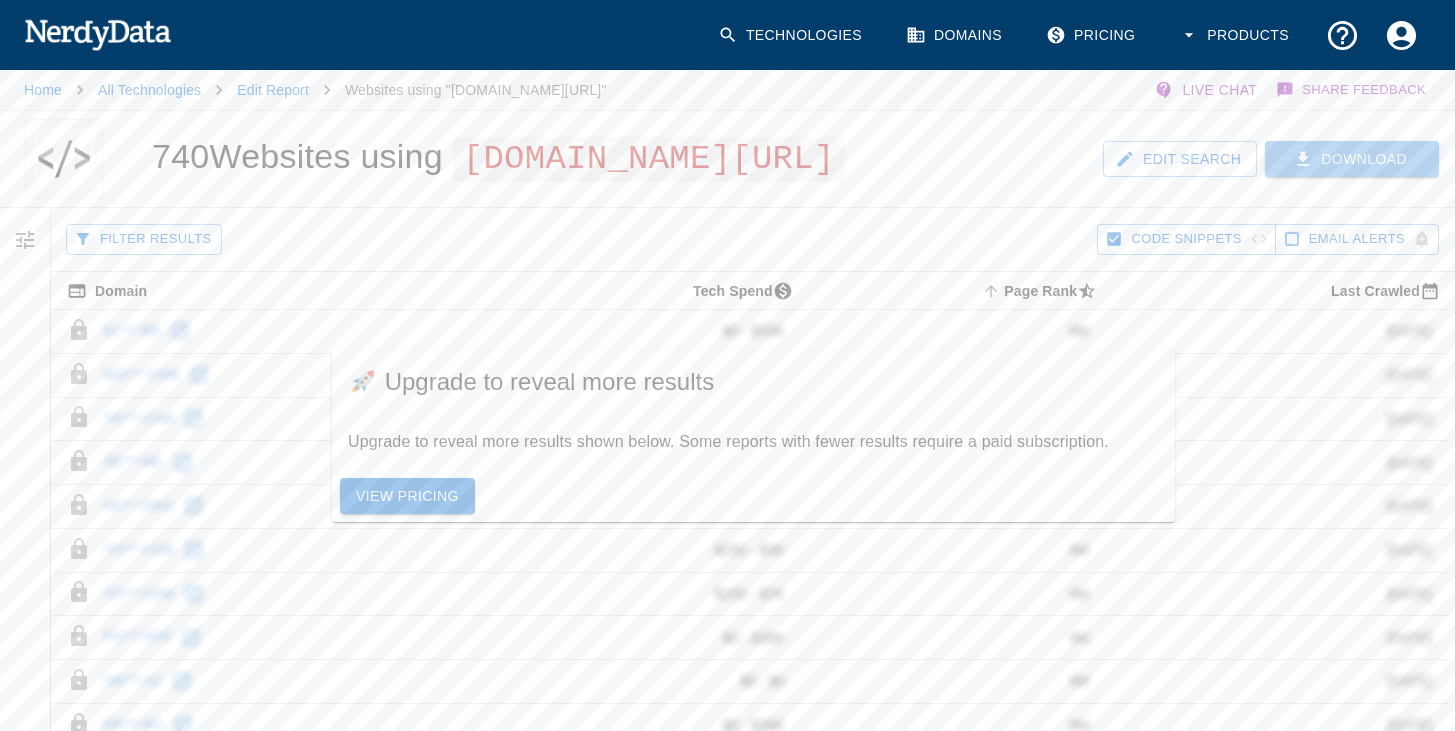 click on "Download" at bounding box center [1352, 159] 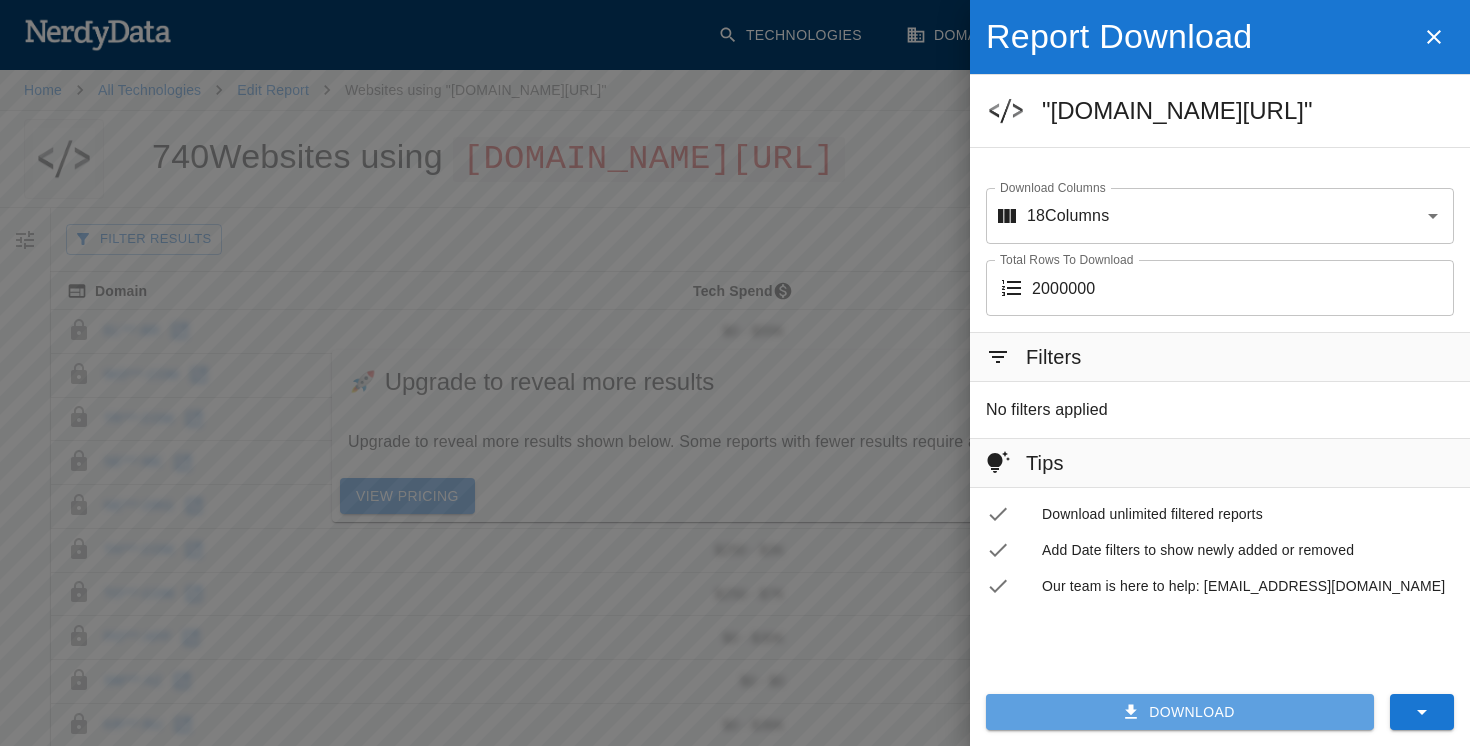 click on "Download" at bounding box center (1180, 712) 